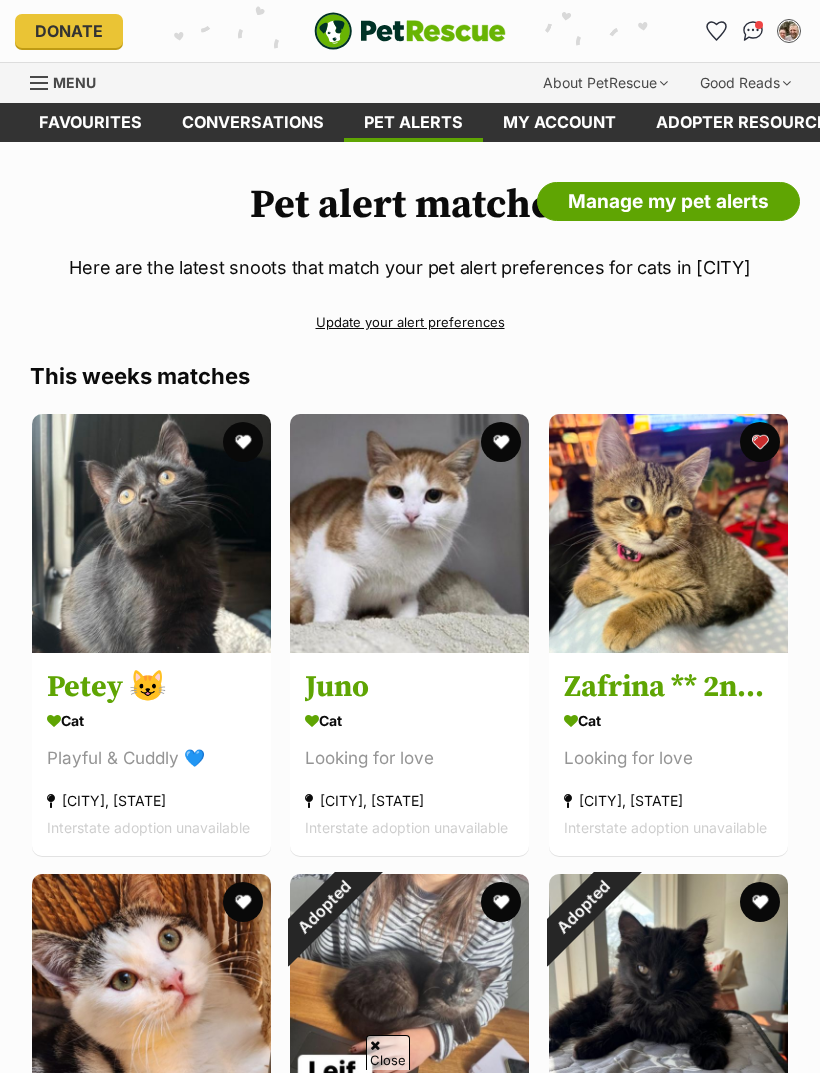 scroll, scrollTop: 4908, scrollLeft: 0, axis: vertical 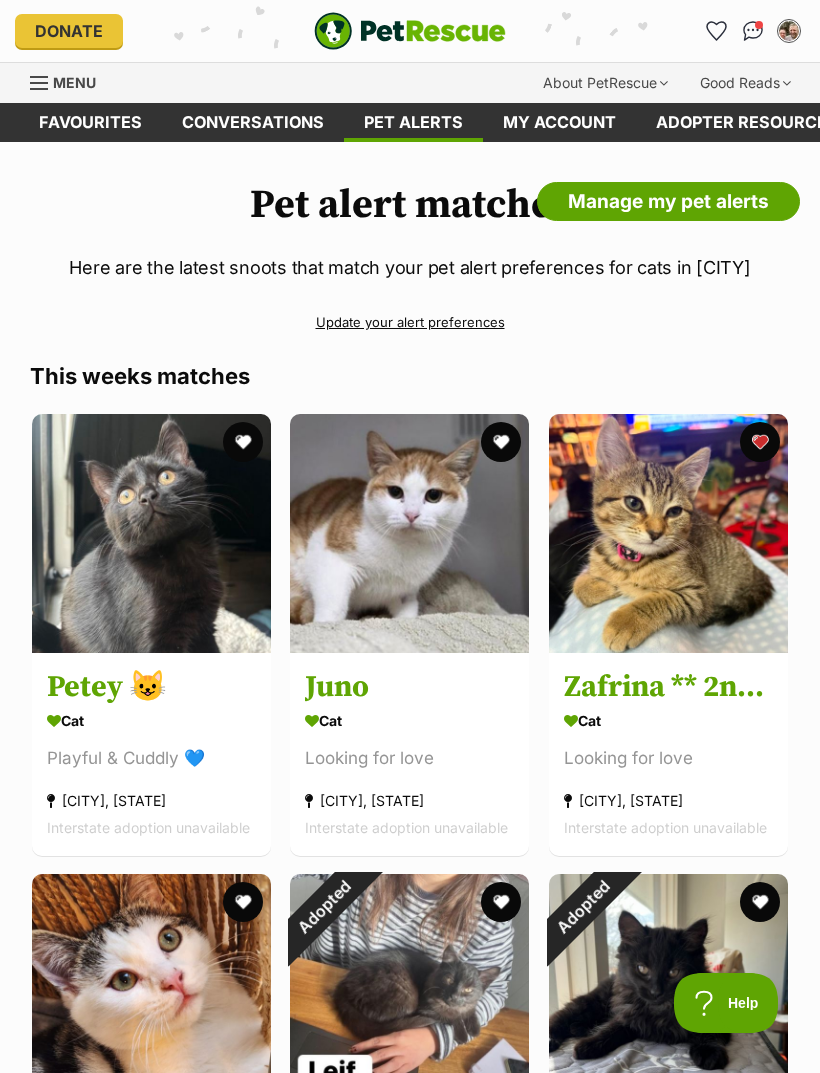 click on "Favourites" at bounding box center [90, 122] 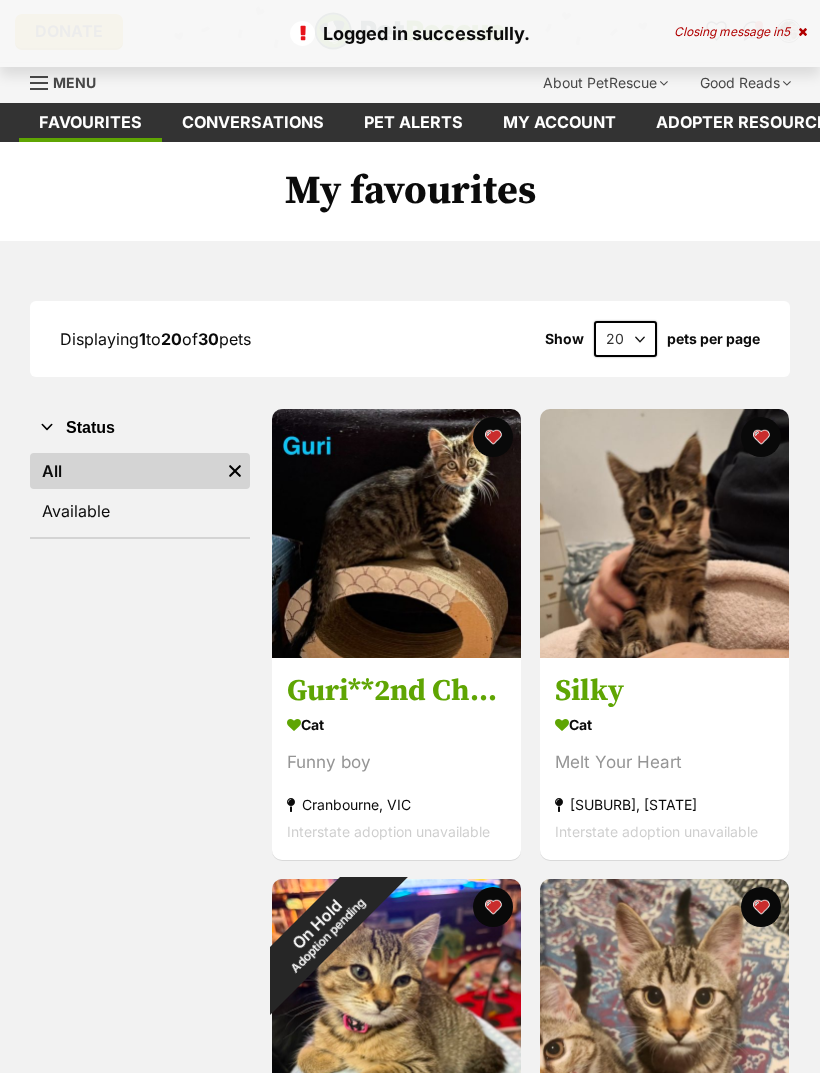 scroll, scrollTop: 0, scrollLeft: 0, axis: both 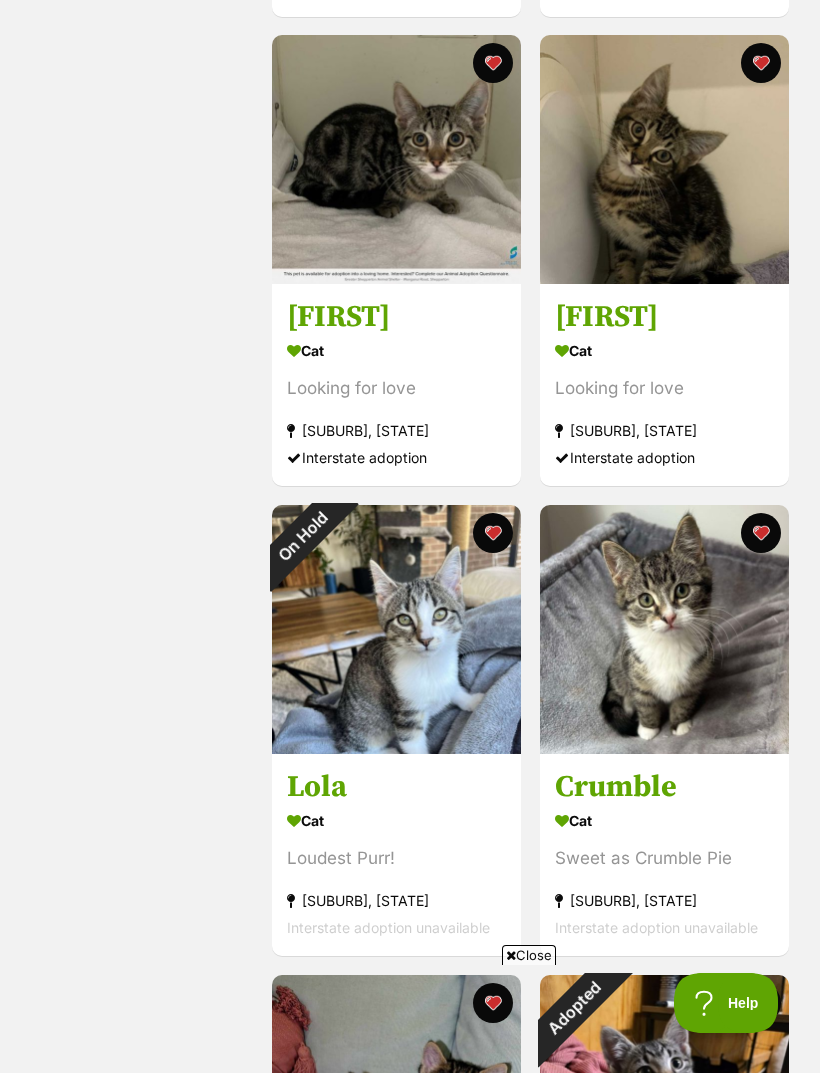 click on "Cat" at bounding box center (664, 820) 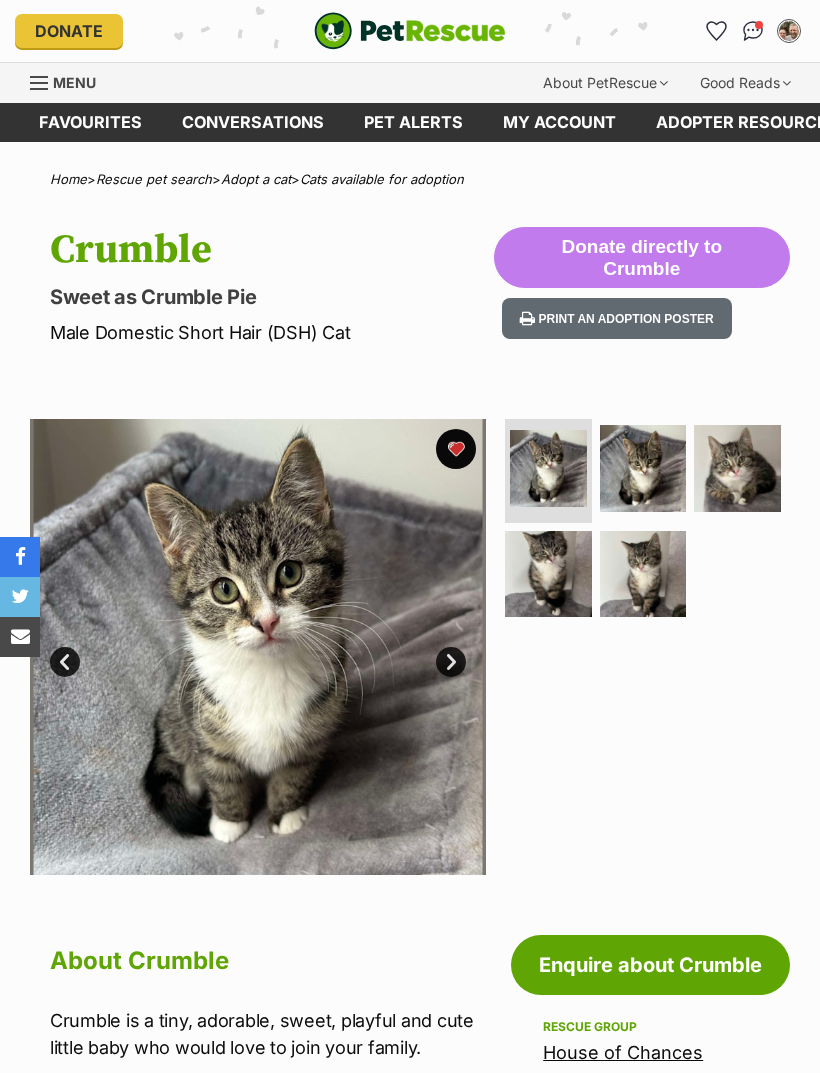 scroll, scrollTop: 0, scrollLeft: 0, axis: both 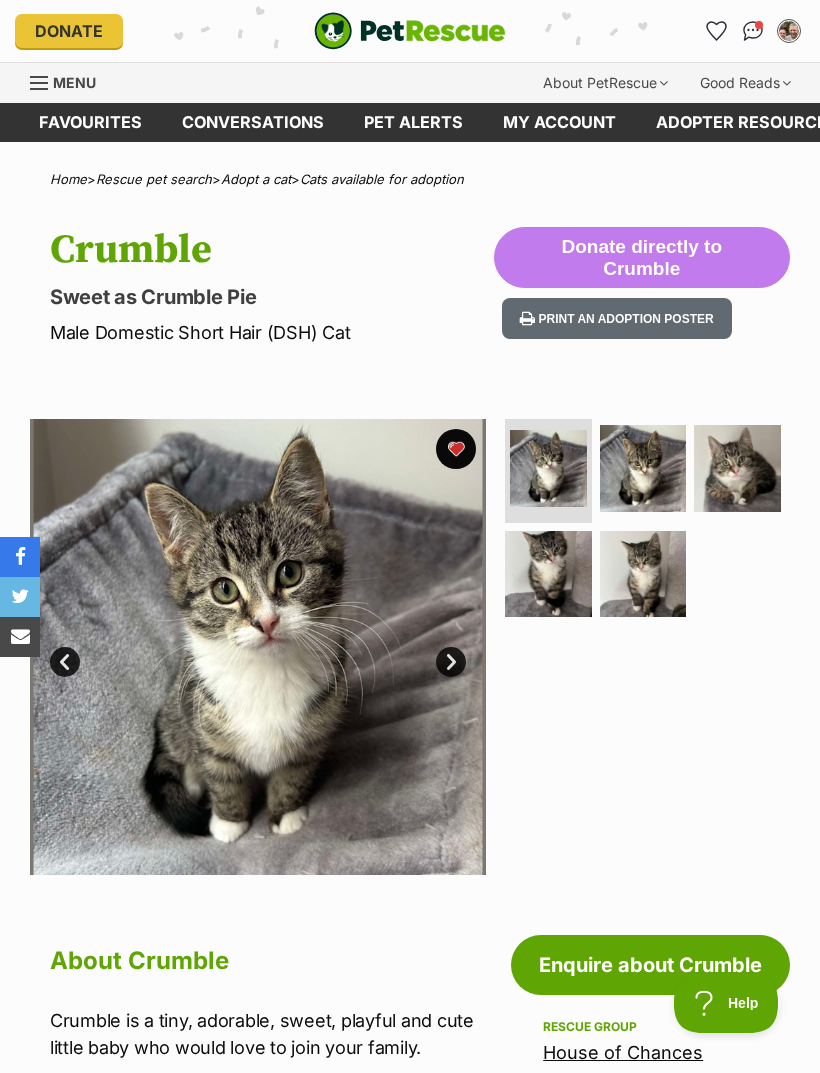 click on "Conversations" at bounding box center (253, 122) 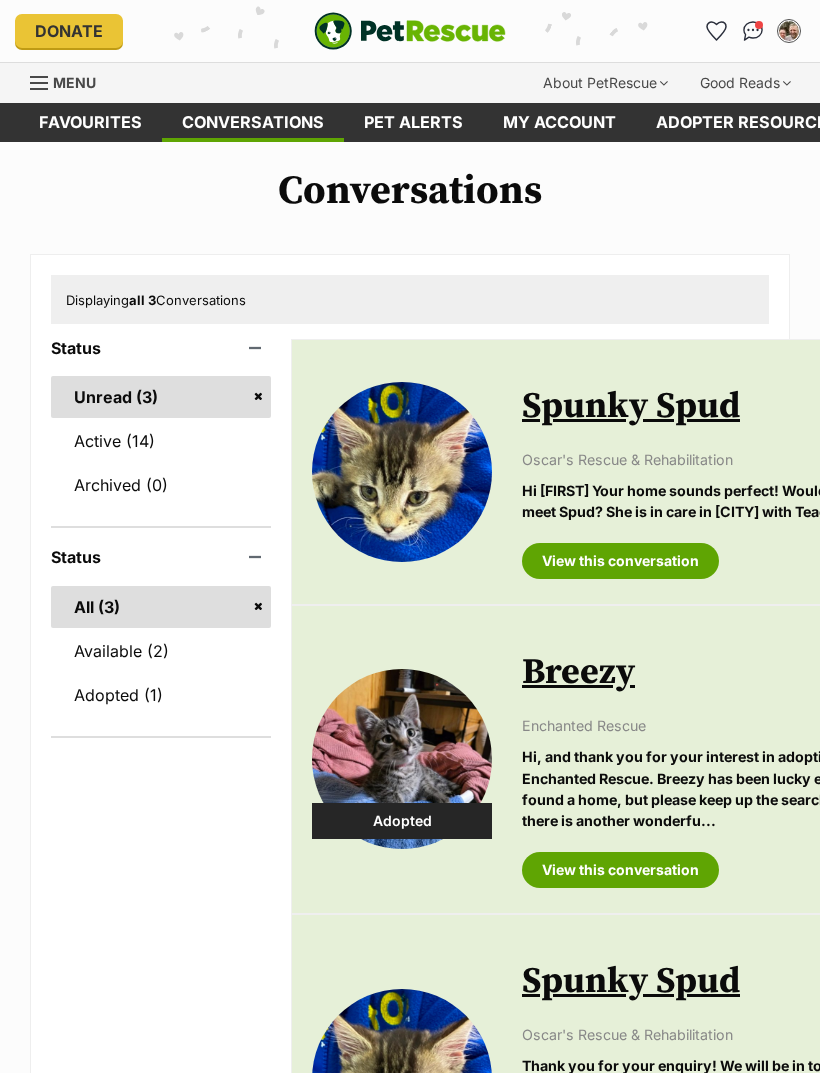 scroll, scrollTop: 0, scrollLeft: 0, axis: both 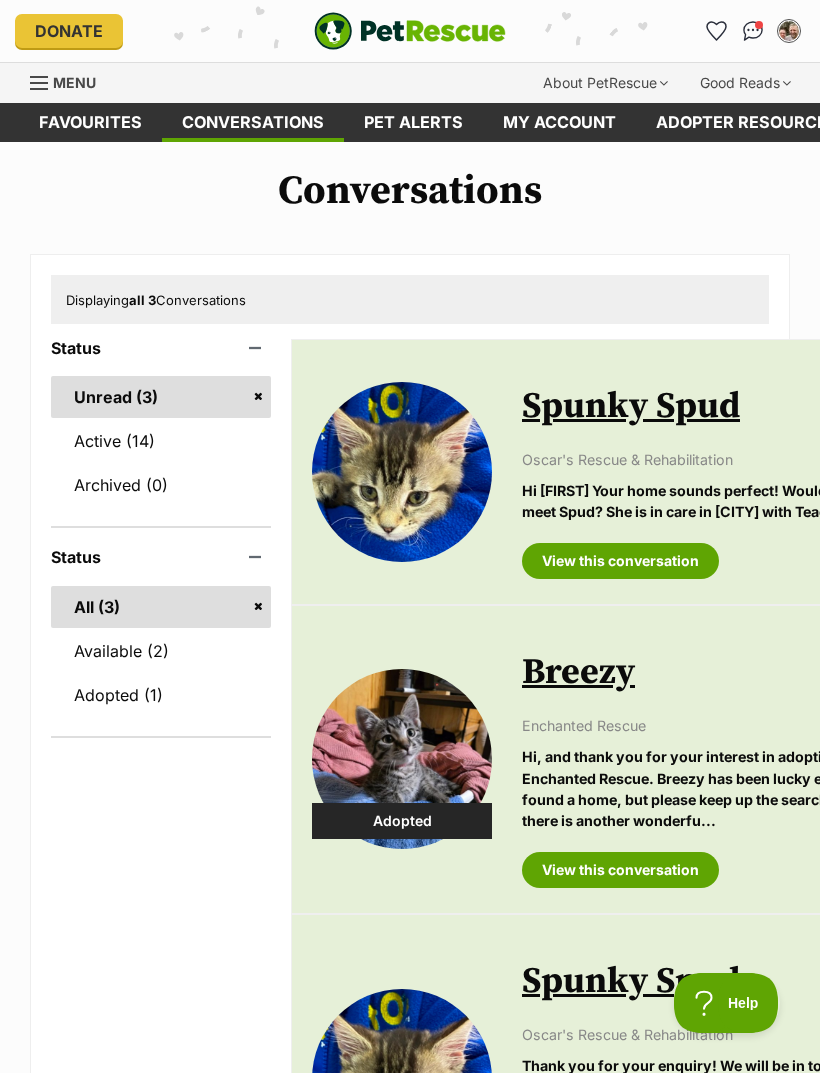 click on "Available (2)" at bounding box center [161, 651] 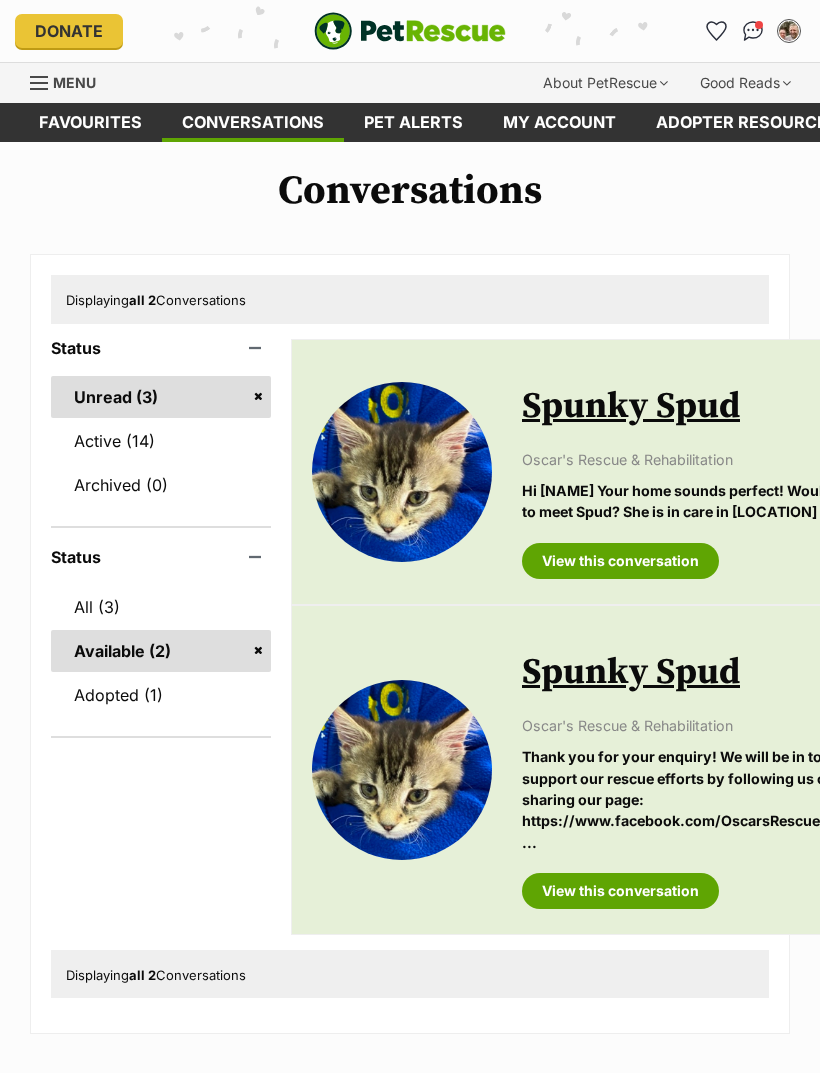 scroll, scrollTop: 0, scrollLeft: 0, axis: both 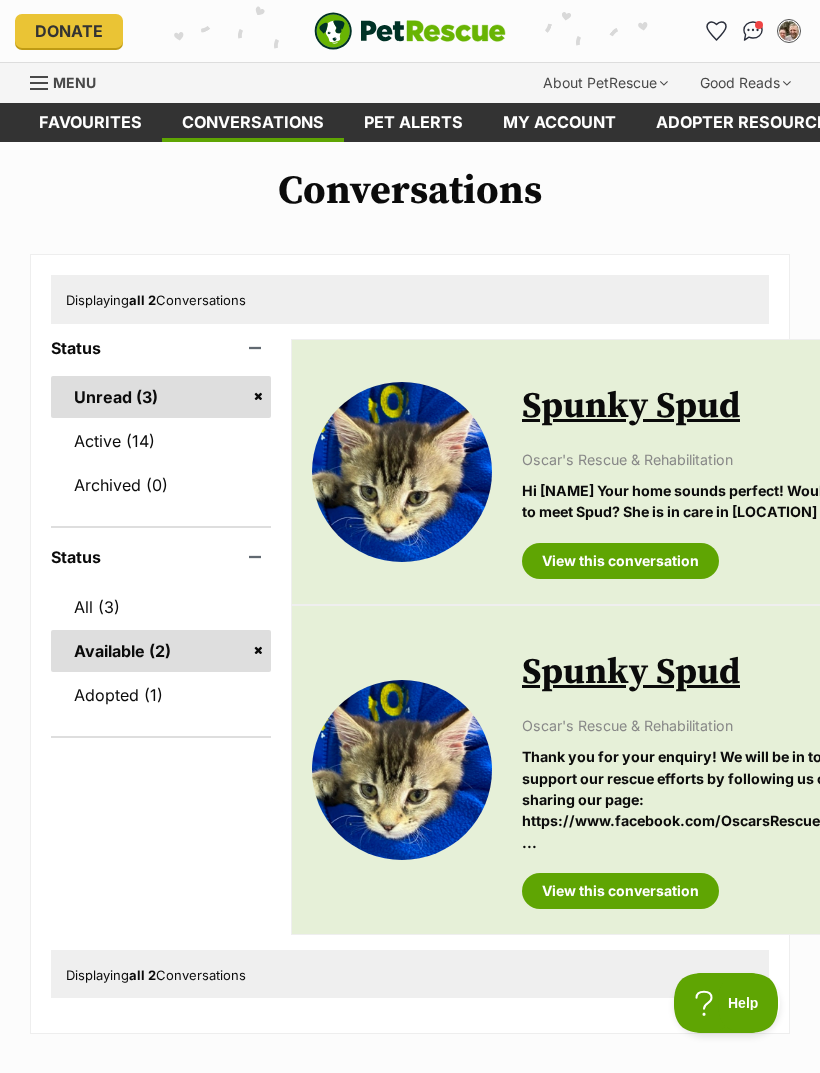 click on "Active (14)" at bounding box center [161, 441] 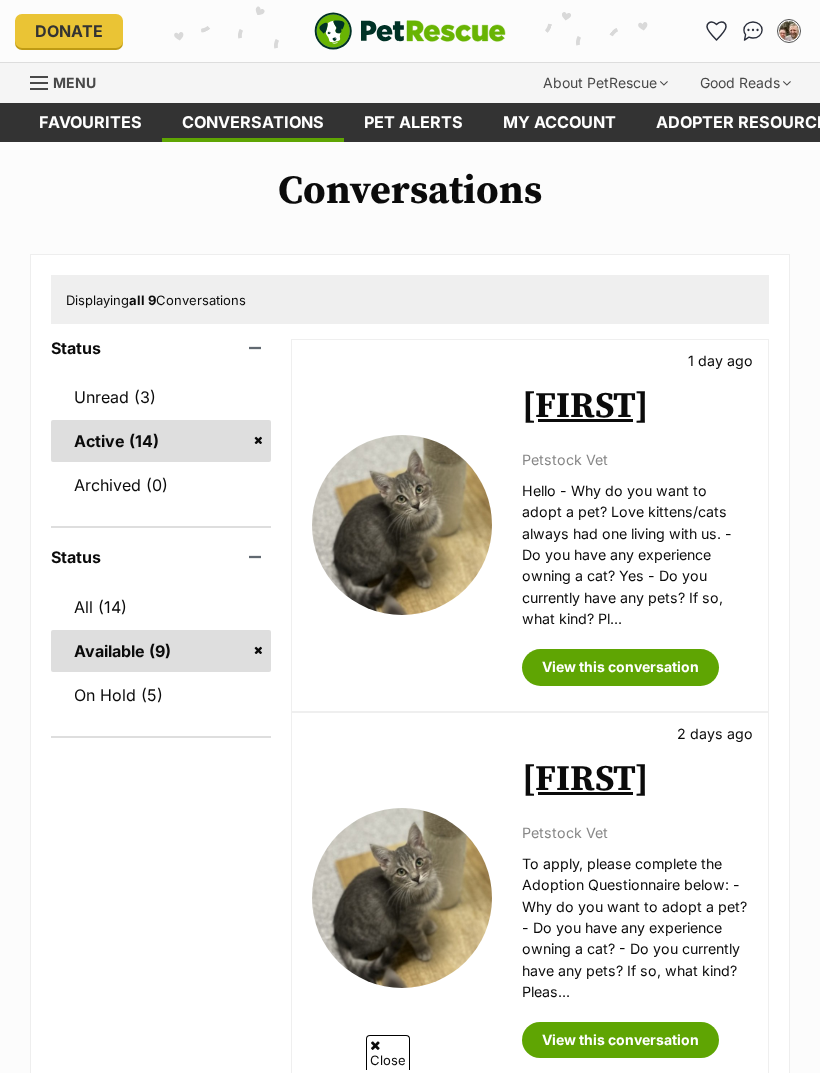 scroll, scrollTop: 453, scrollLeft: 0, axis: vertical 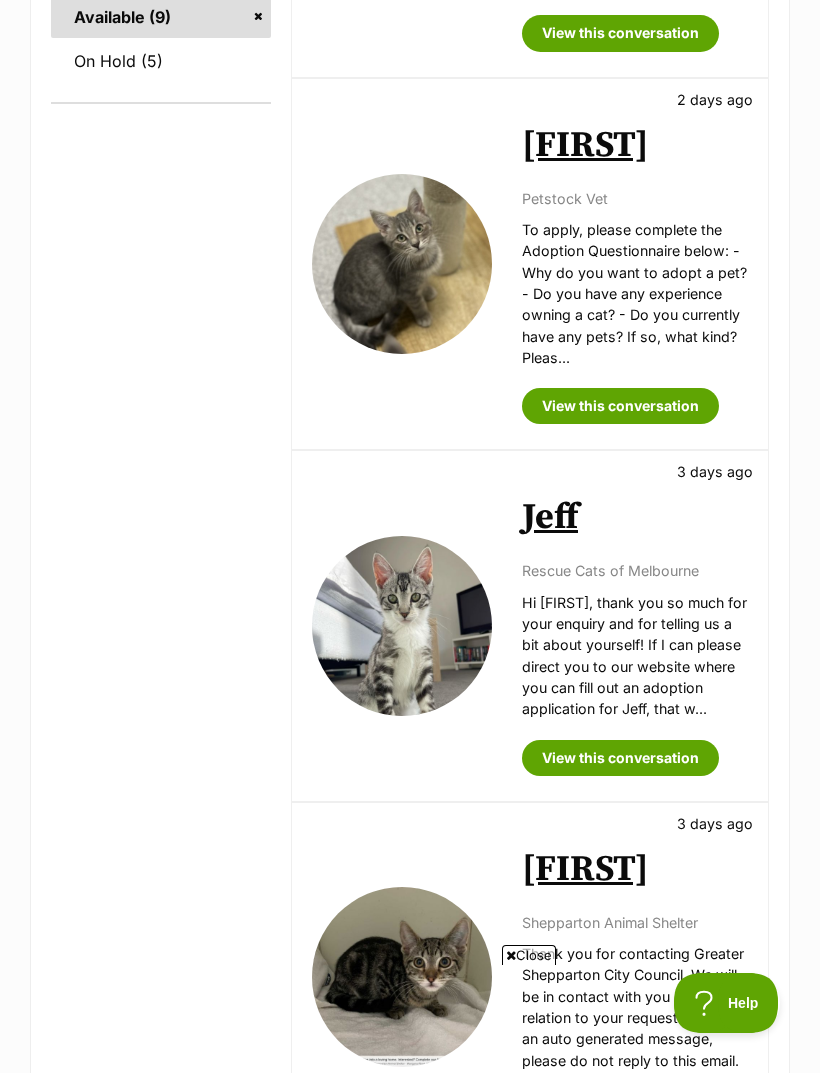 click on "Hi [FIRST], thank you so much for your enquiry and for telling us a bit about yourself!
If I can please direct you to our website where you can fill out an adoption application for Jeff, that w..." at bounding box center [635, 656] 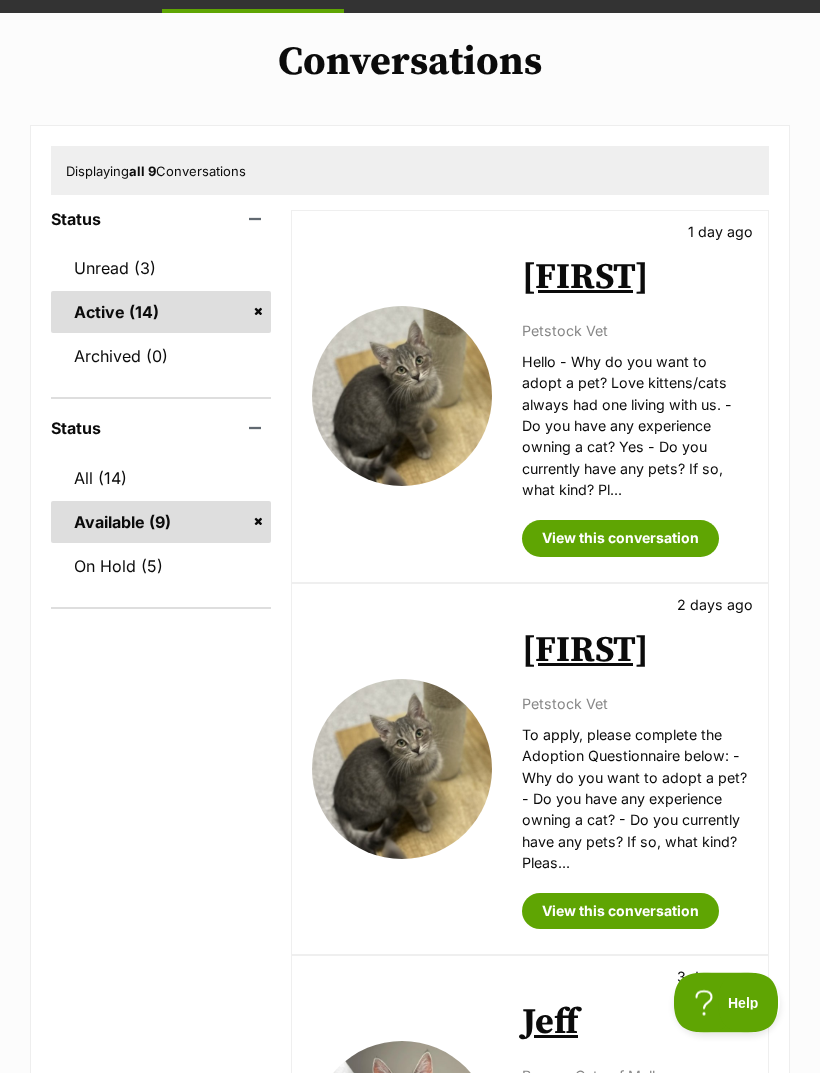 scroll, scrollTop: 0, scrollLeft: 0, axis: both 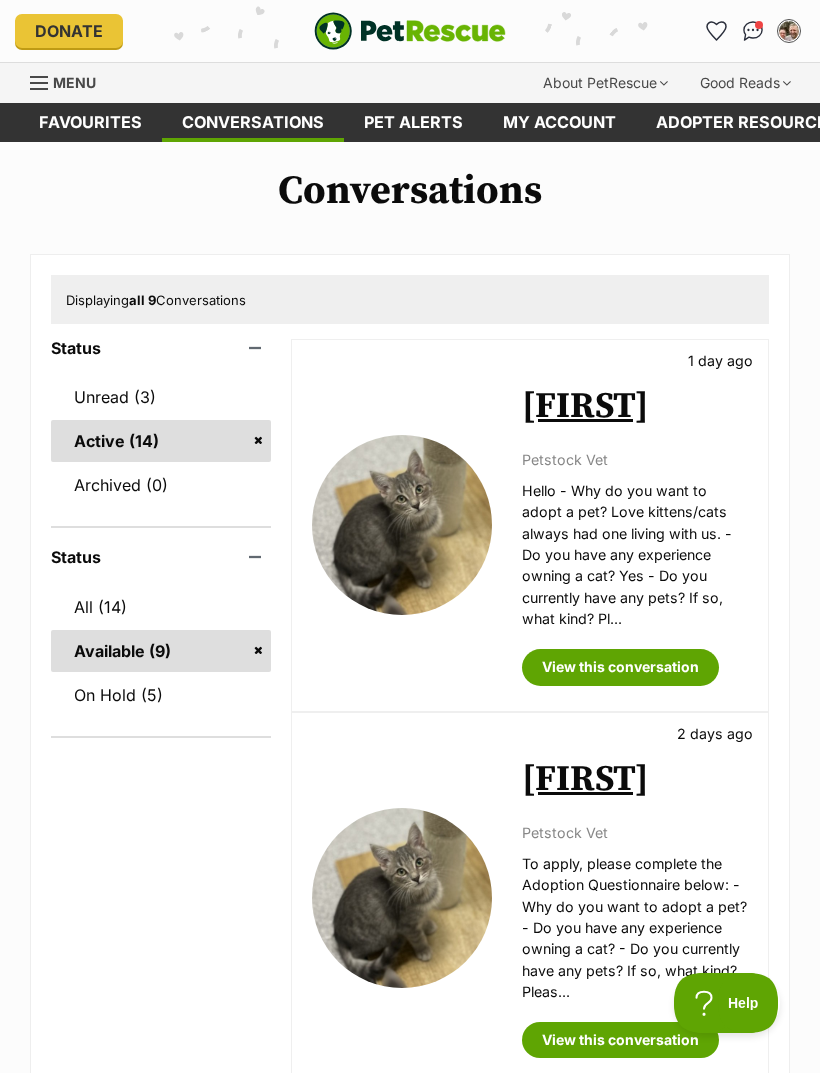 click on "Favourites" at bounding box center [90, 122] 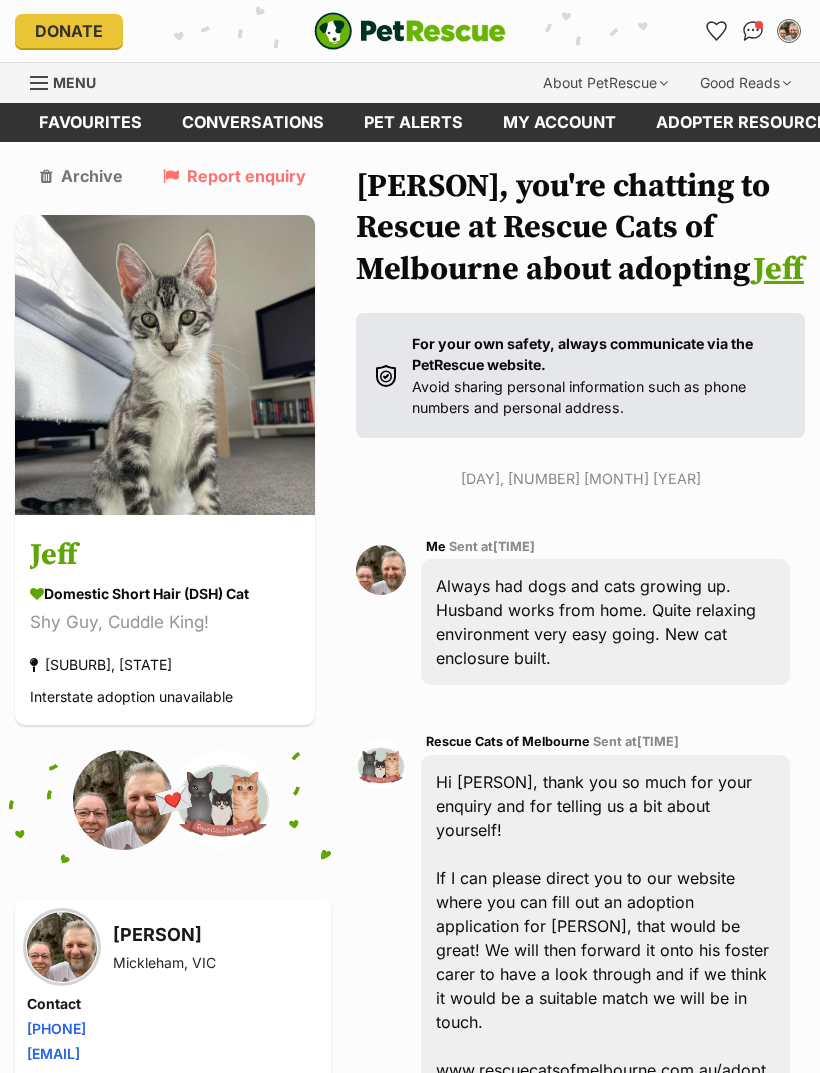 scroll, scrollTop: 0, scrollLeft: 0, axis: both 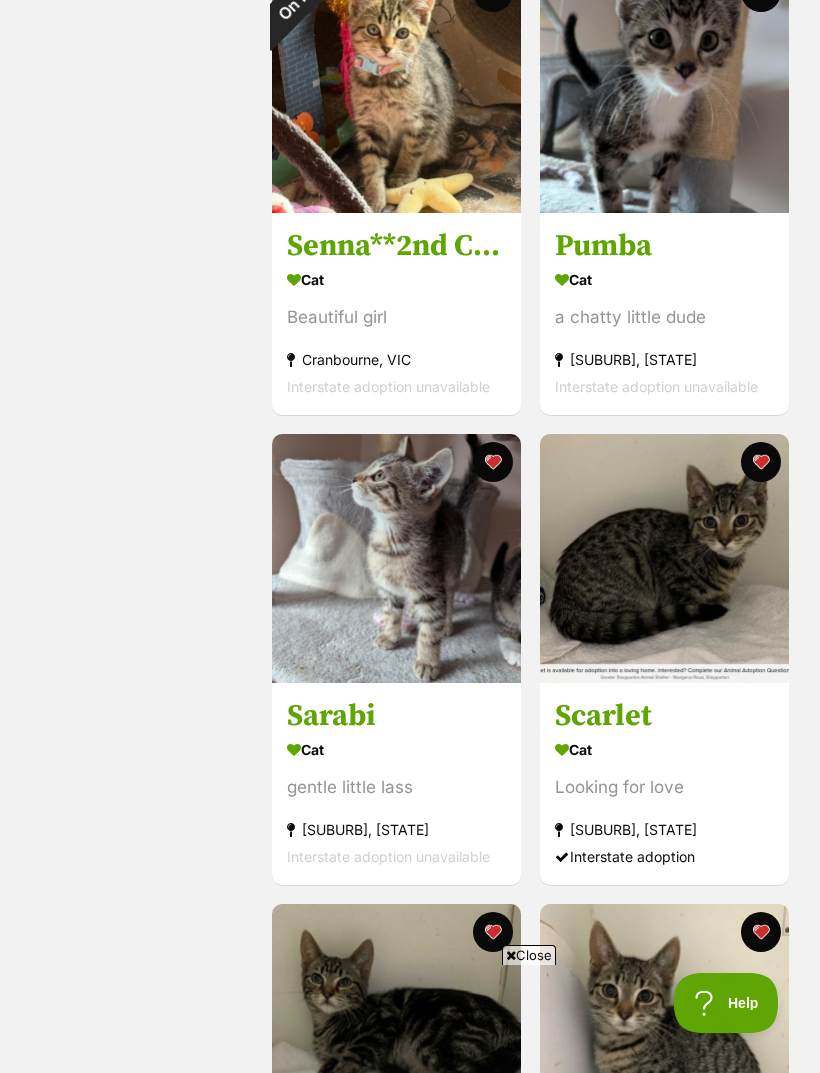 click on "Sarabi" at bounding box center (396, 716) 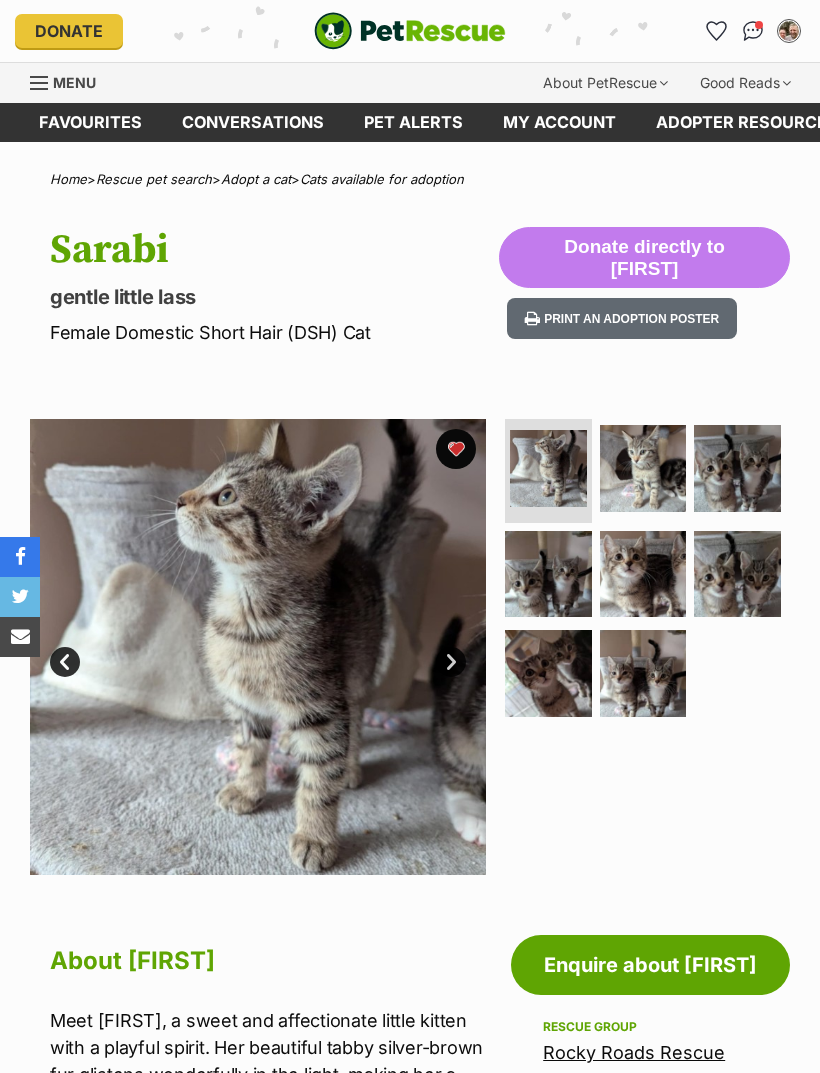 scroll, scrollTop: 0, scrollLeft: 0, axis: both 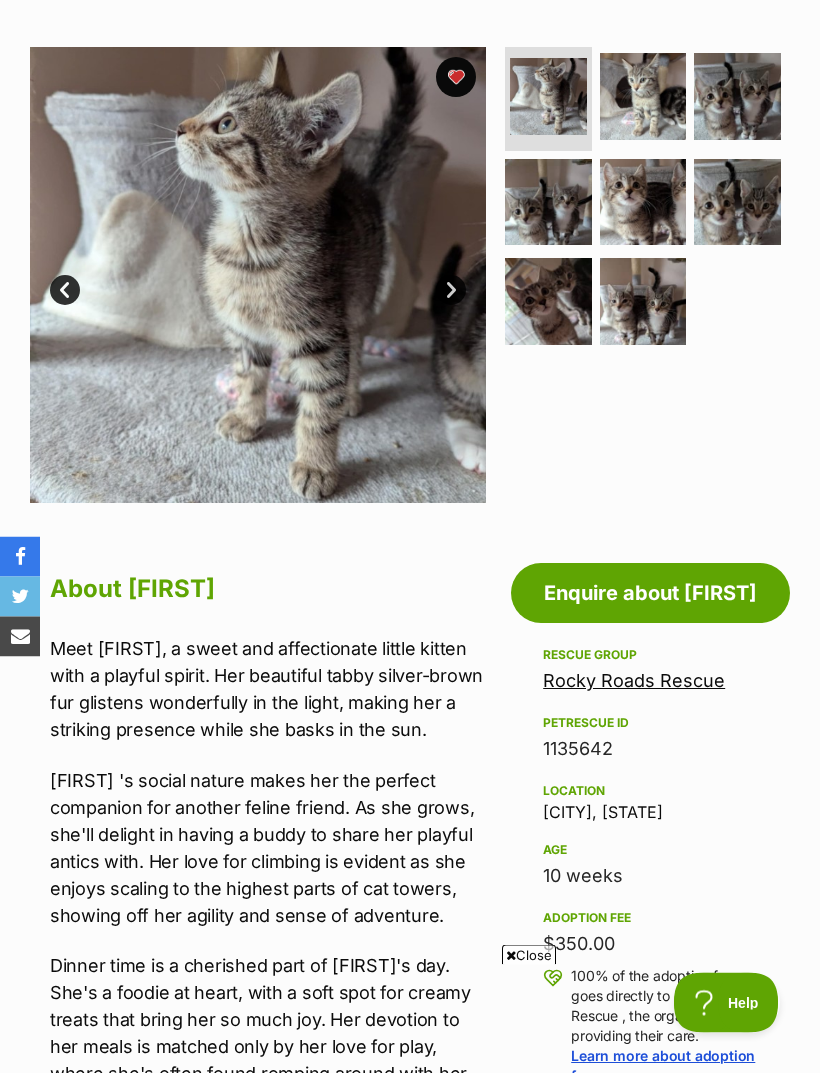 click on "Rocky Roads Rescue" at bounding box center (634, 681) 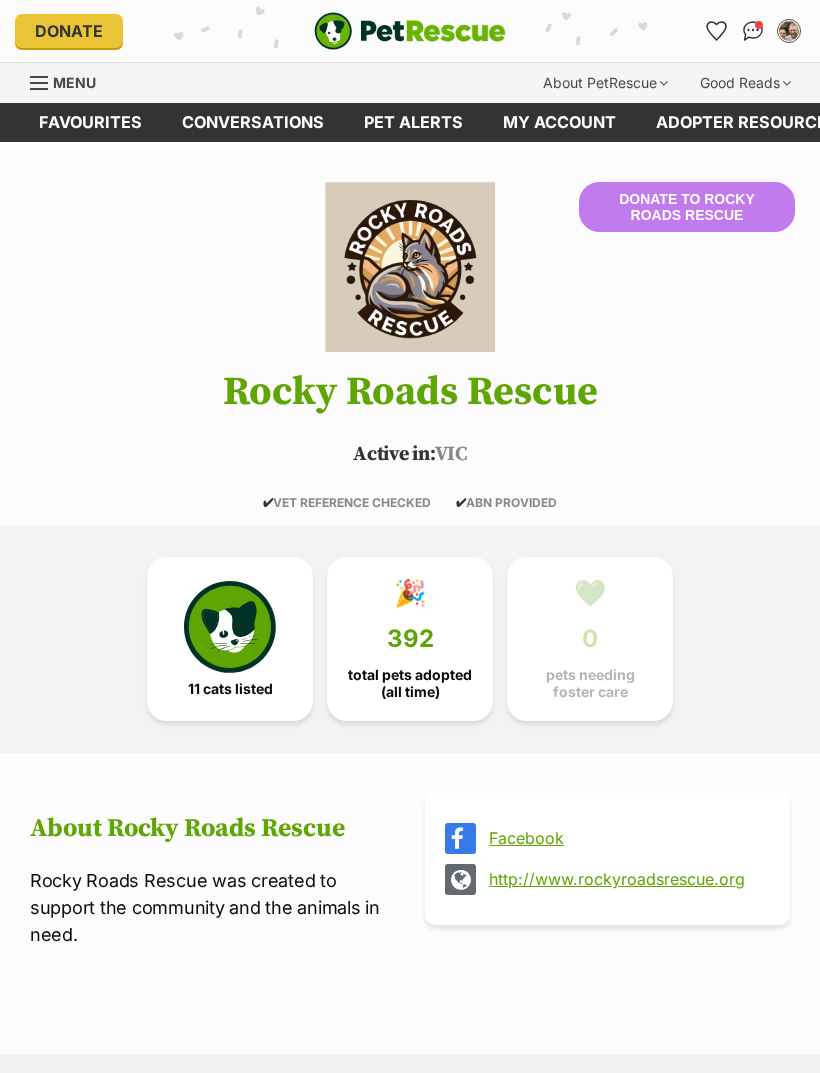 scroll, scrollTop: 0, scrollLeft: 0, axis: both 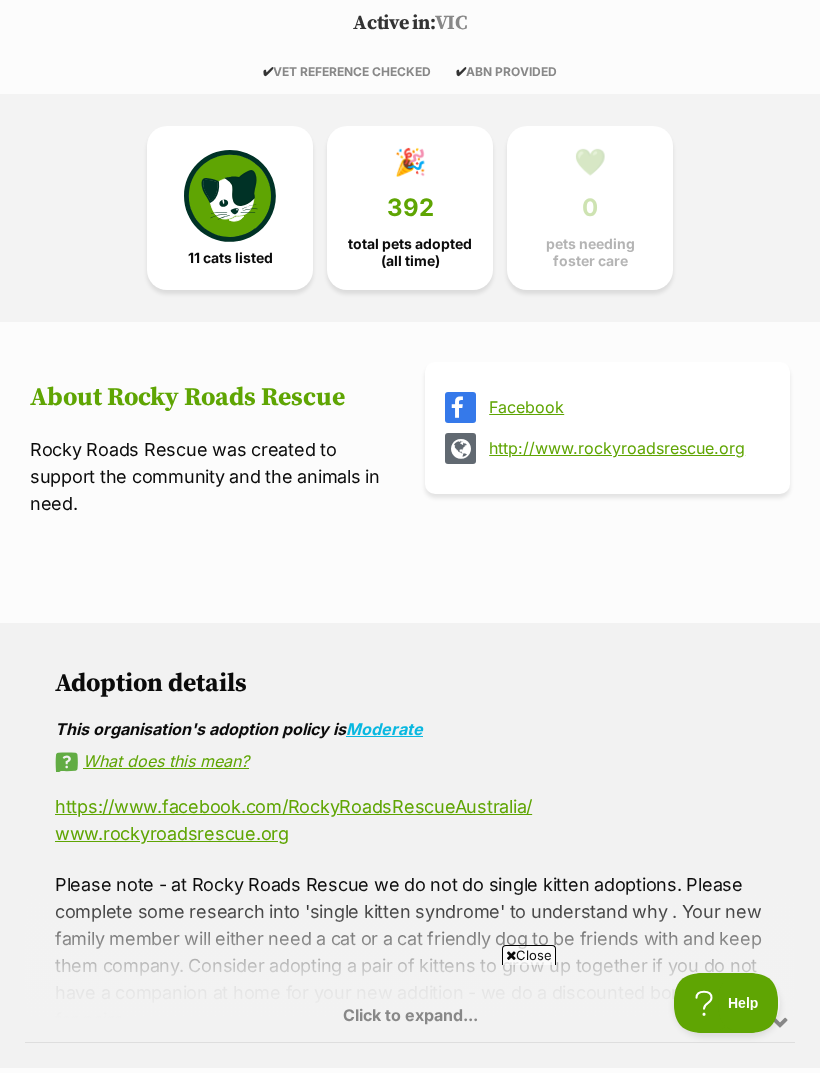 click on "http://www.rockyroadsrescue.org" at bounding box center [625, 448] 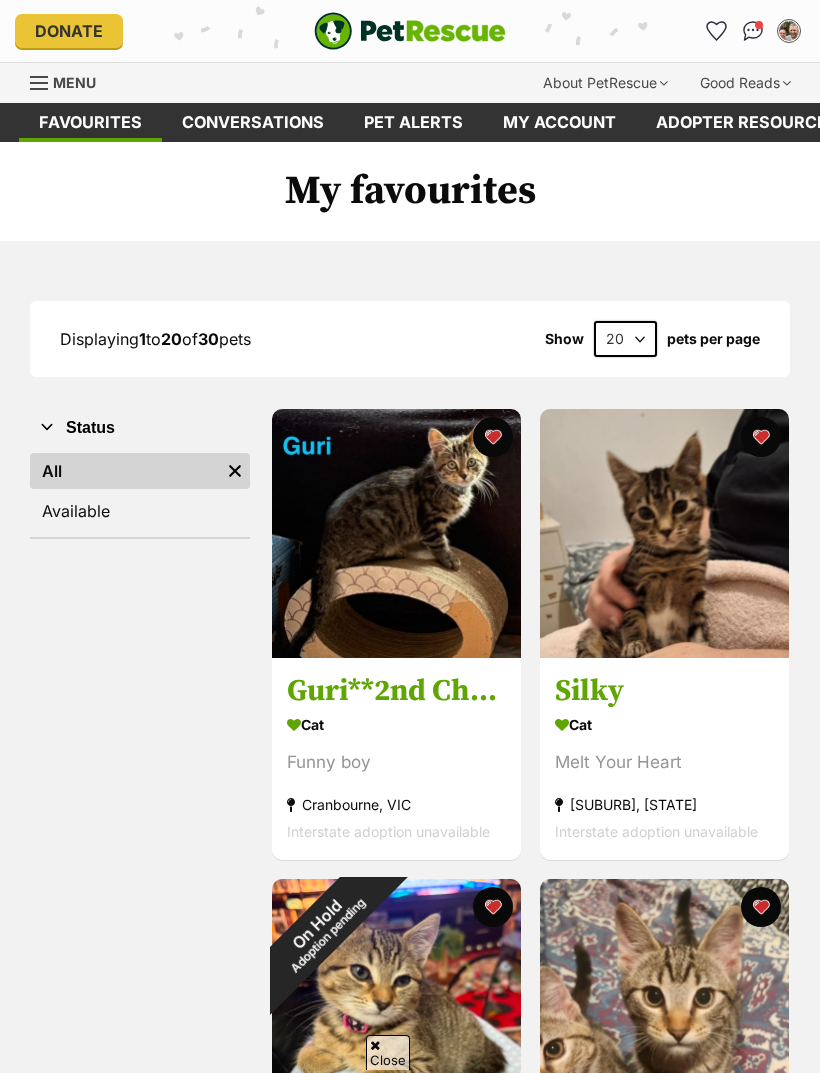 scroll, scrollTop: 2503, scrollLeft: 0, axis: vertical 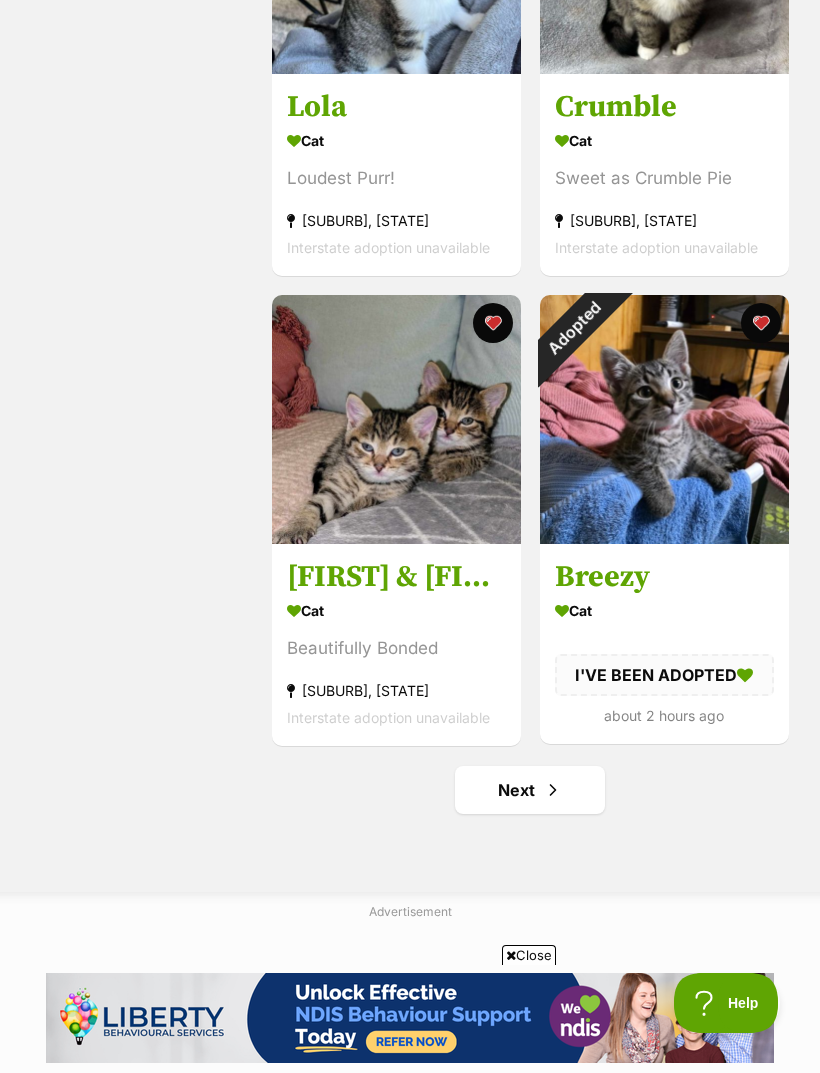 click on "Next" at bounding box center [530, 790] 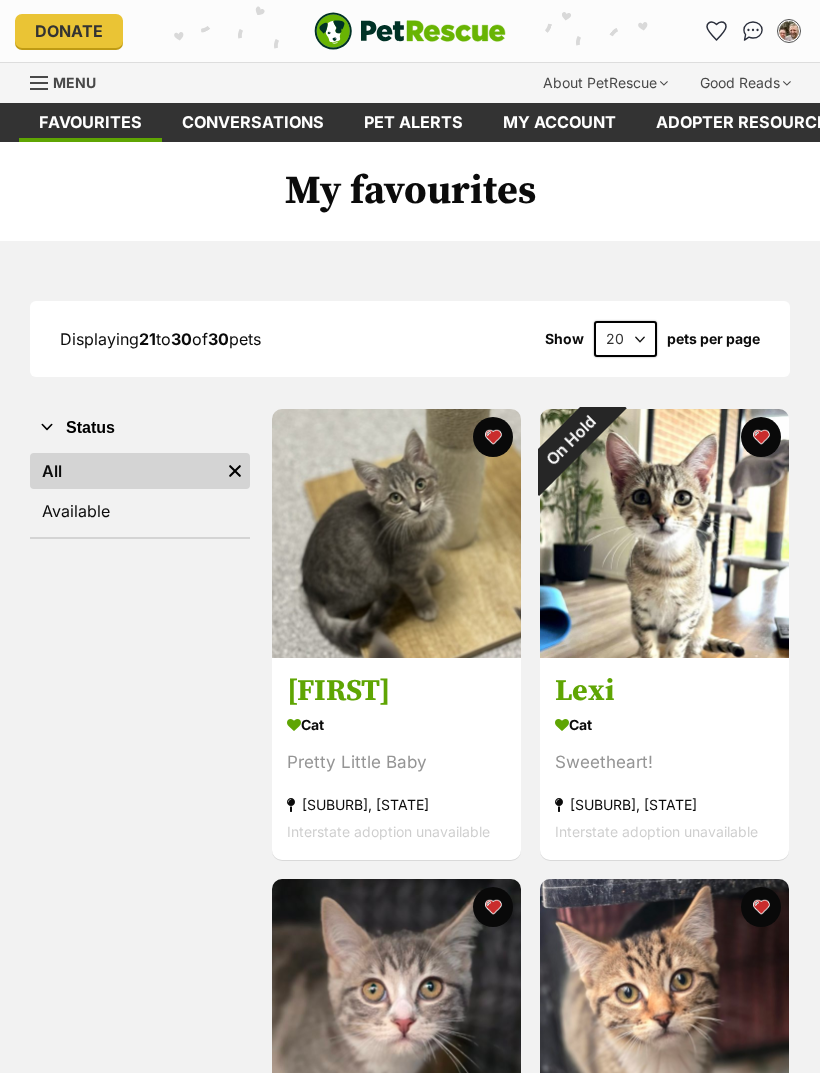 scroll, scrollTop: 34, scrollLeft: 0, axis: vertical 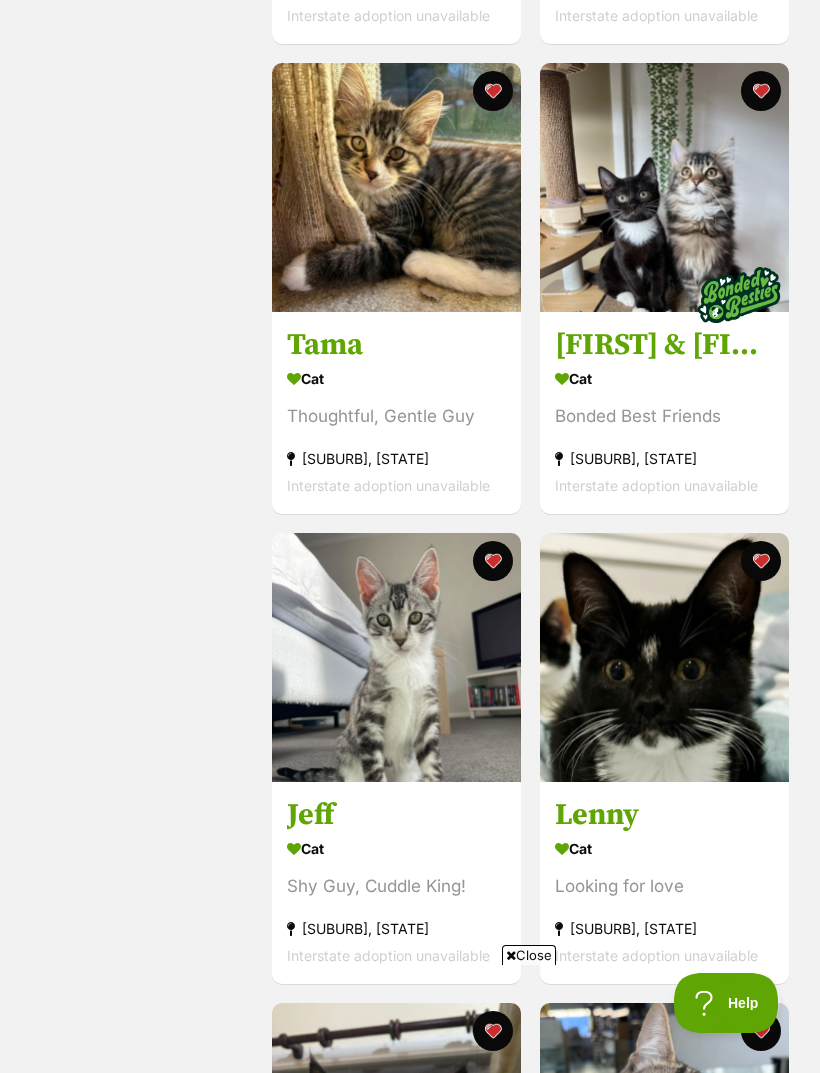 click on "Cat" at bounding box center (664, 378) 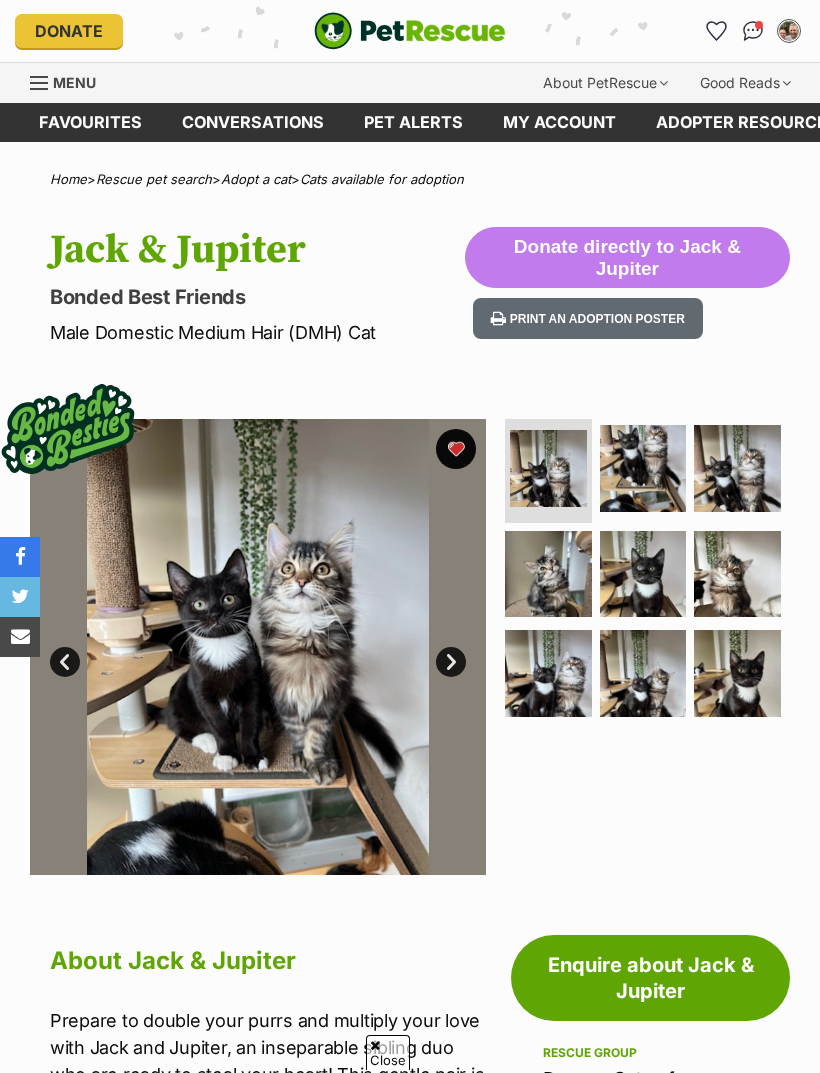 scroll, scrollTop: 166, scrollLeft: 0, axis: vertical 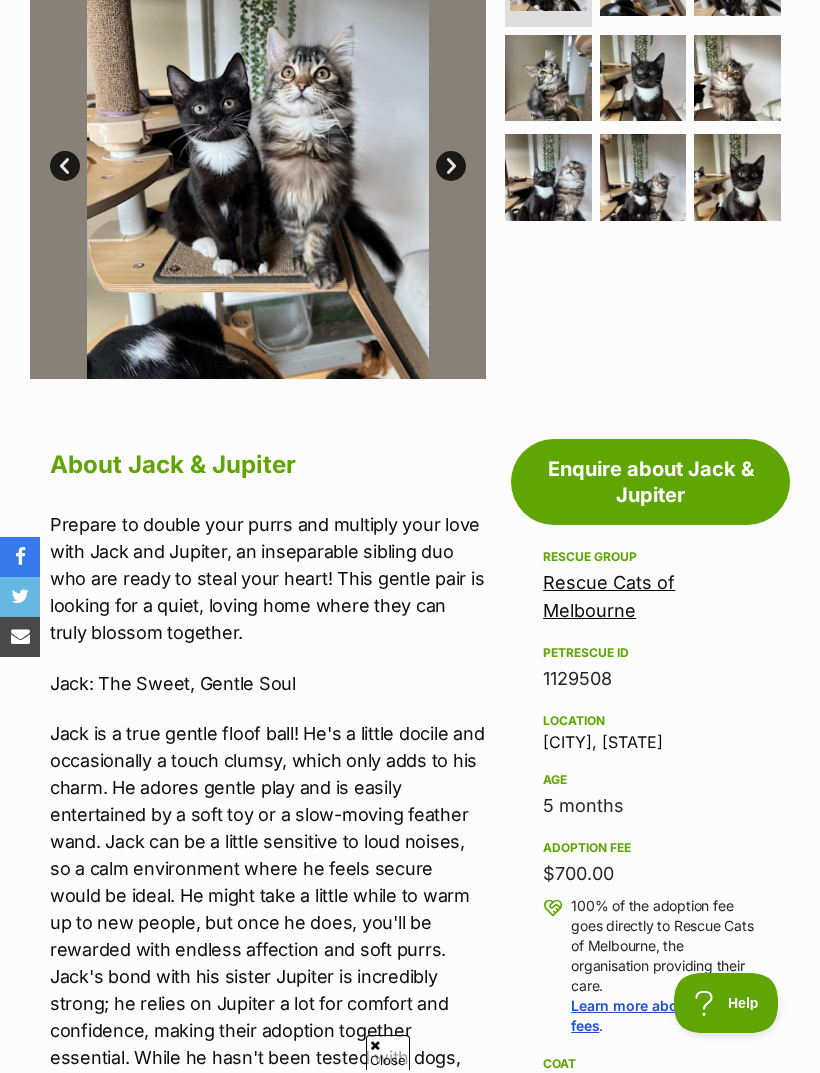 click on "Rescue Cats of Melbourne" at bounding box center [609, 596] 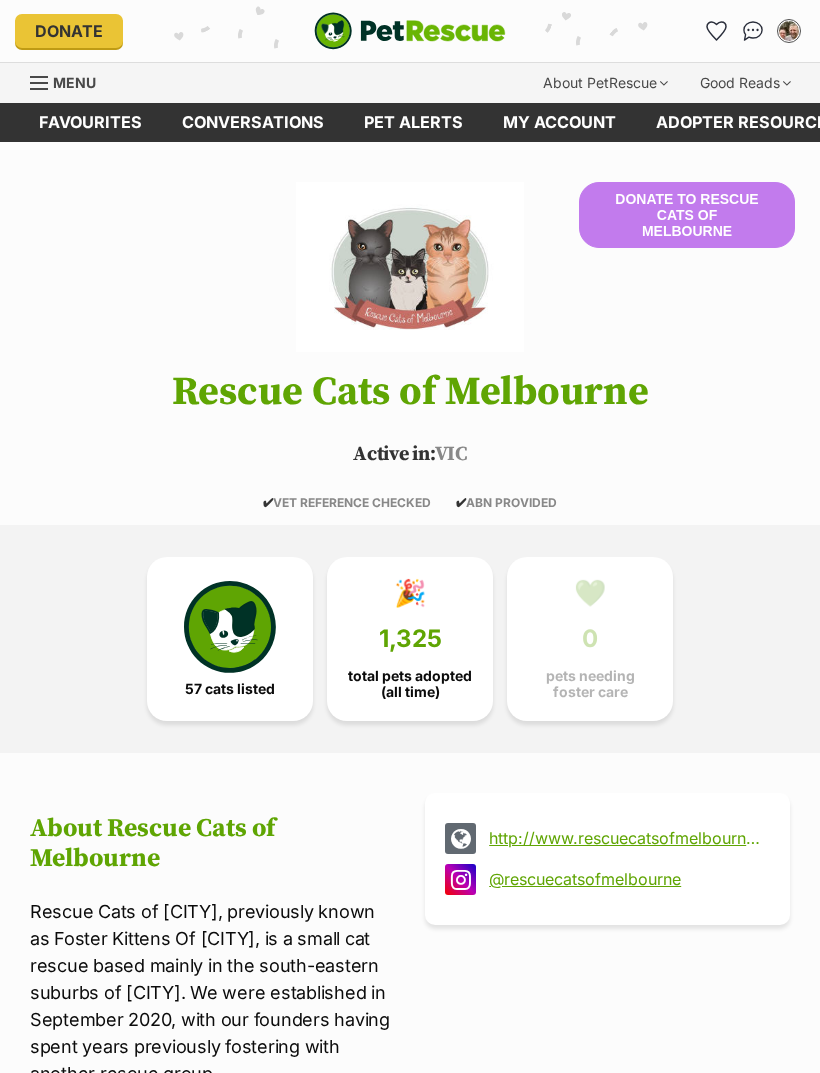 scroll, scrollTop: 0, scrollLeft: 0, axis: both 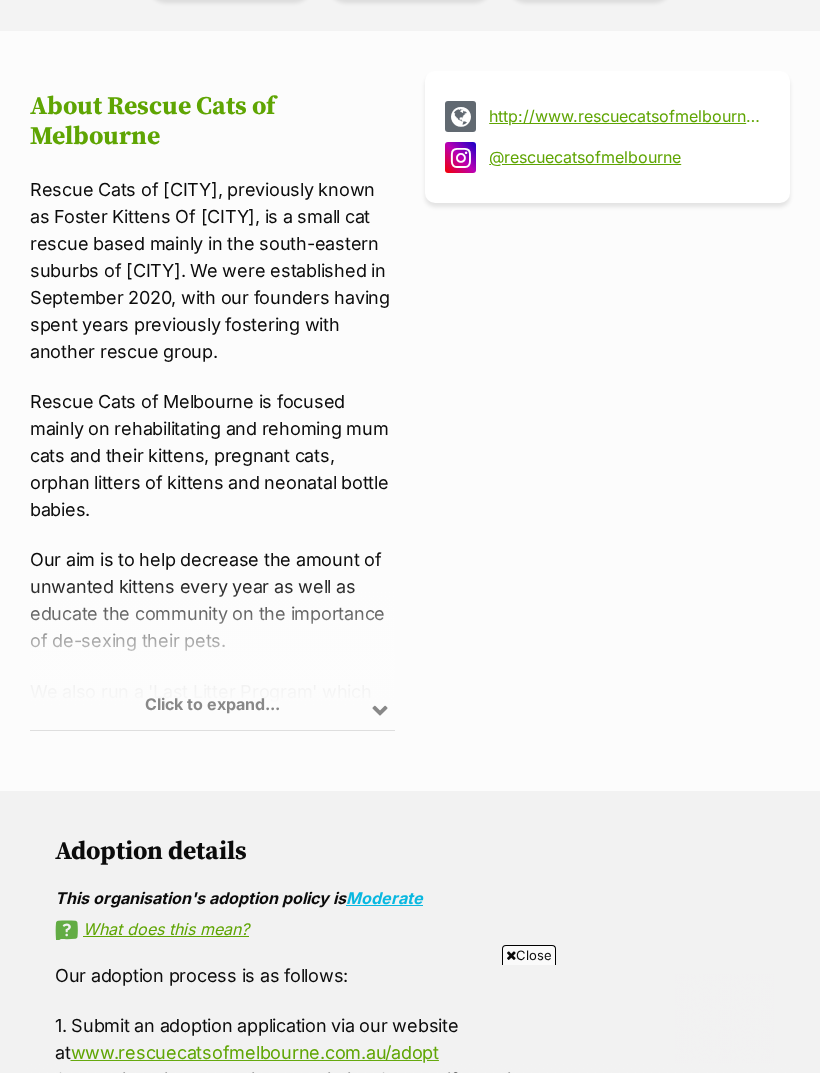 click on "http://www.rescuecatsofmelbourne.com.au" at bounding box center (625, 116) 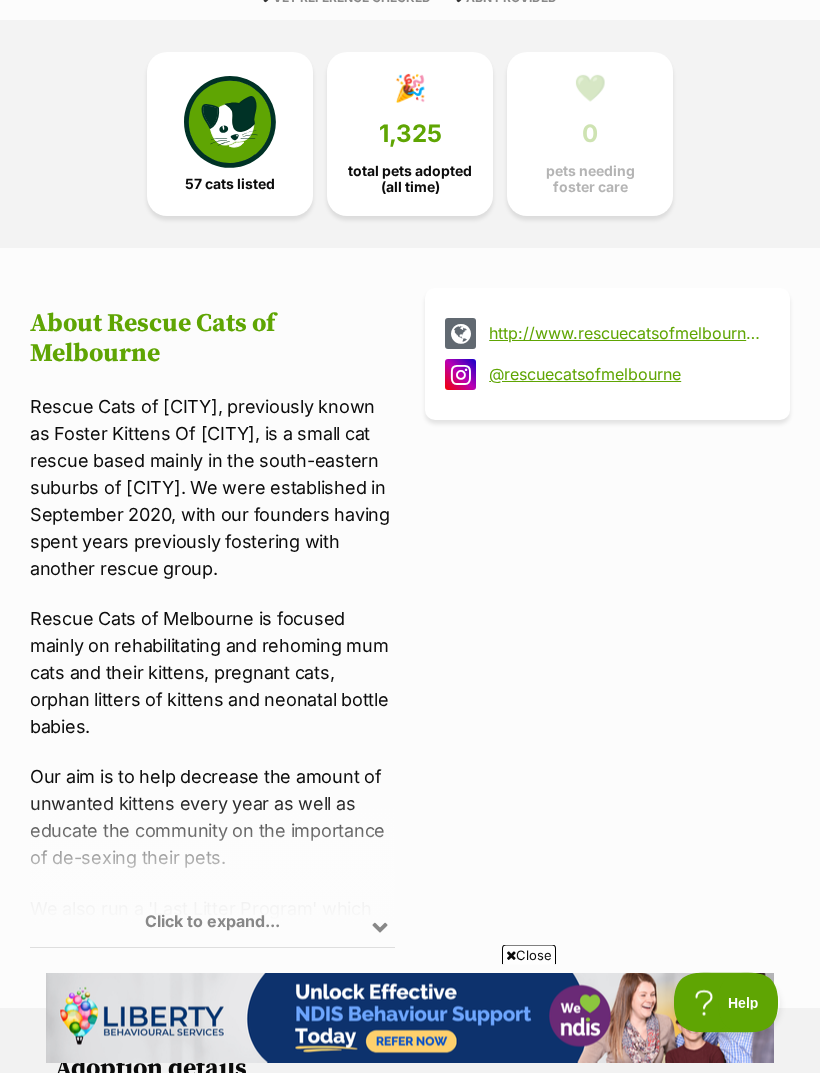 scroll, scrollTop: 0, scrollLeft: 0, axis: both 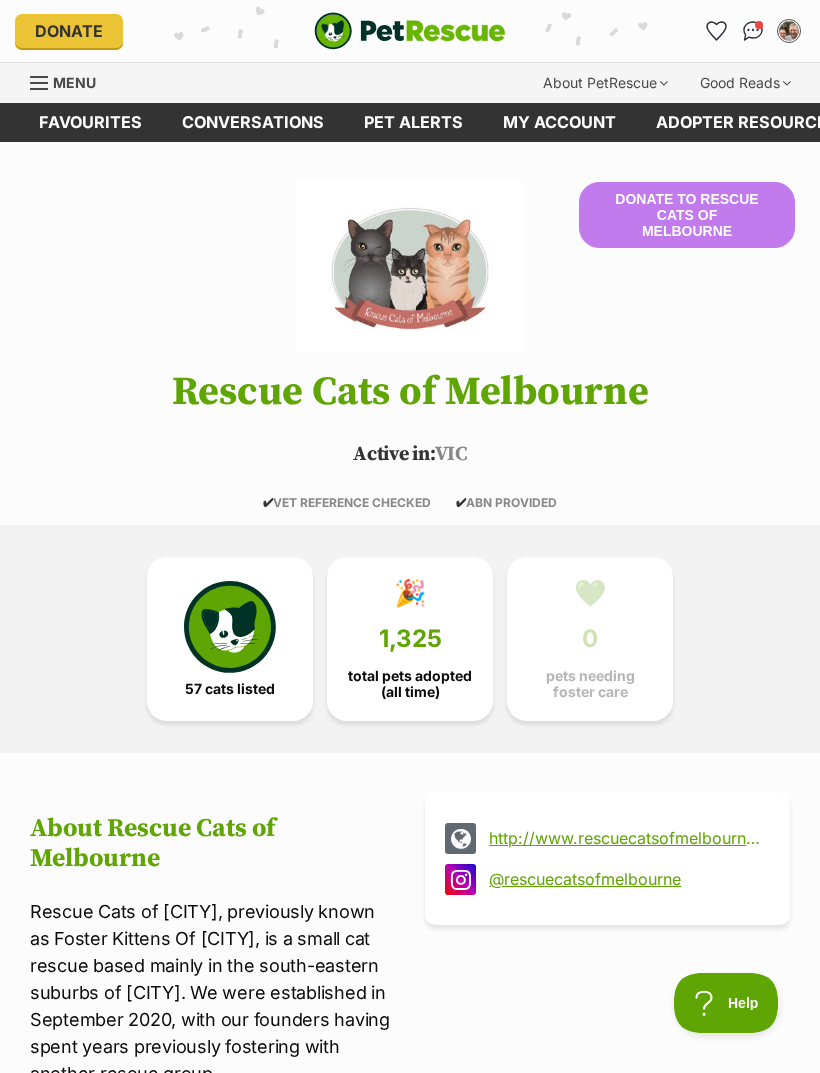 click at bounding box center [789, 31] 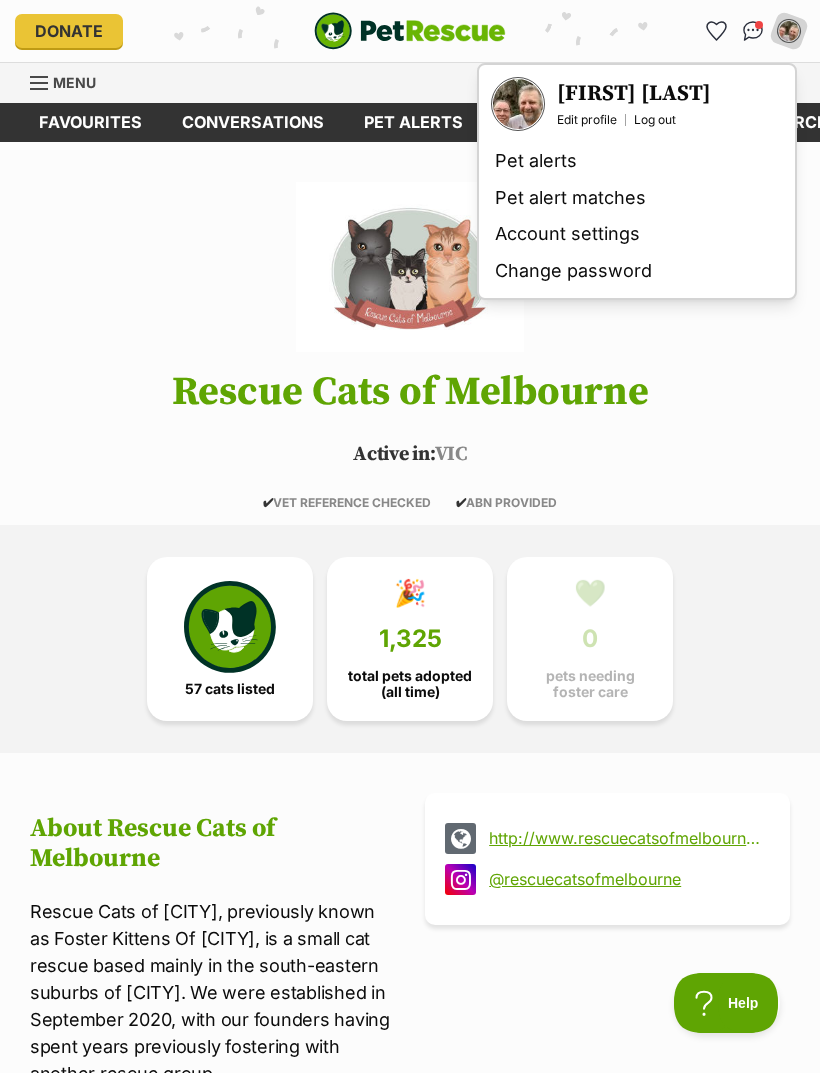 click on "Account settings" at bounding box center (637, 234) 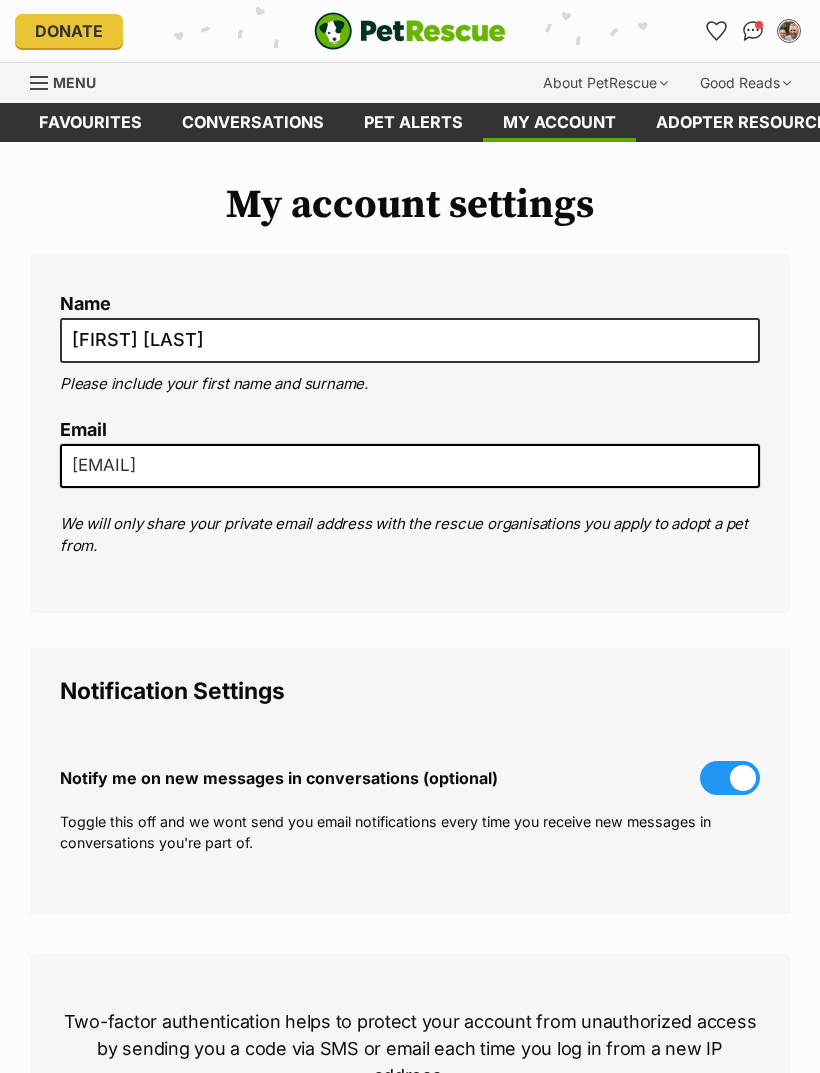 scroll, scrollTop: 0, scrollLeft: 0, axis: both 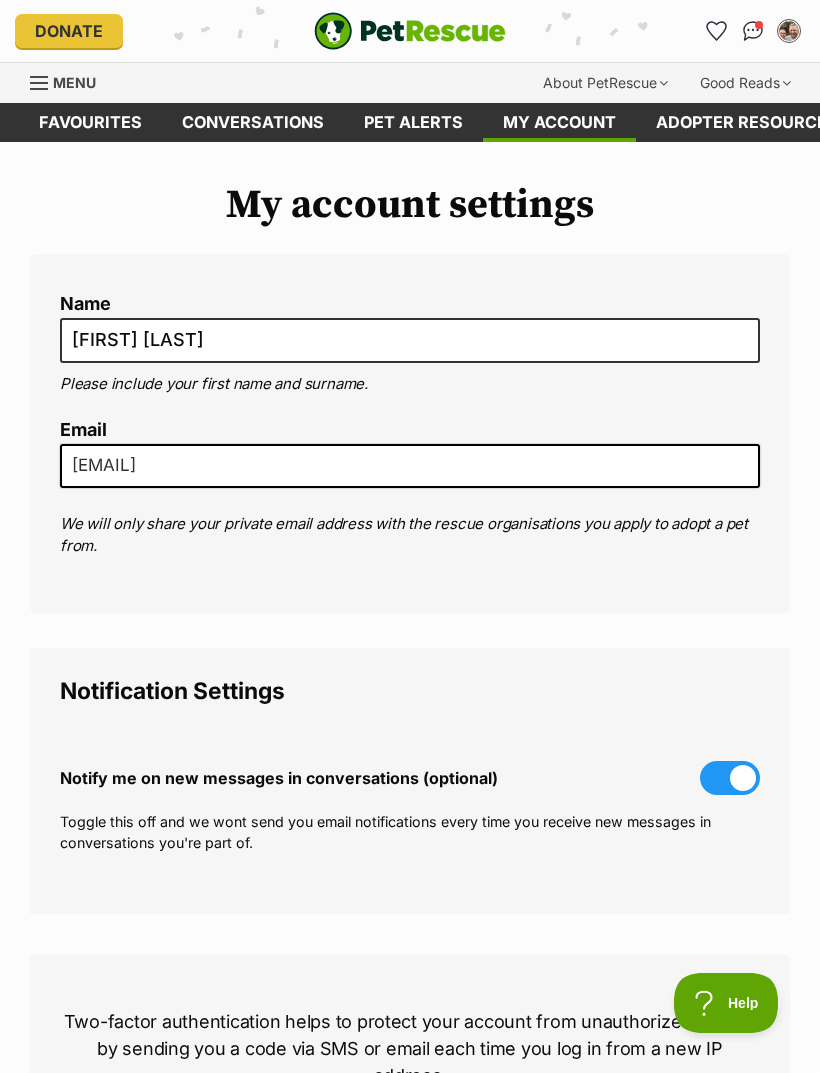 click on "My account" at bounding box center [559, 122] 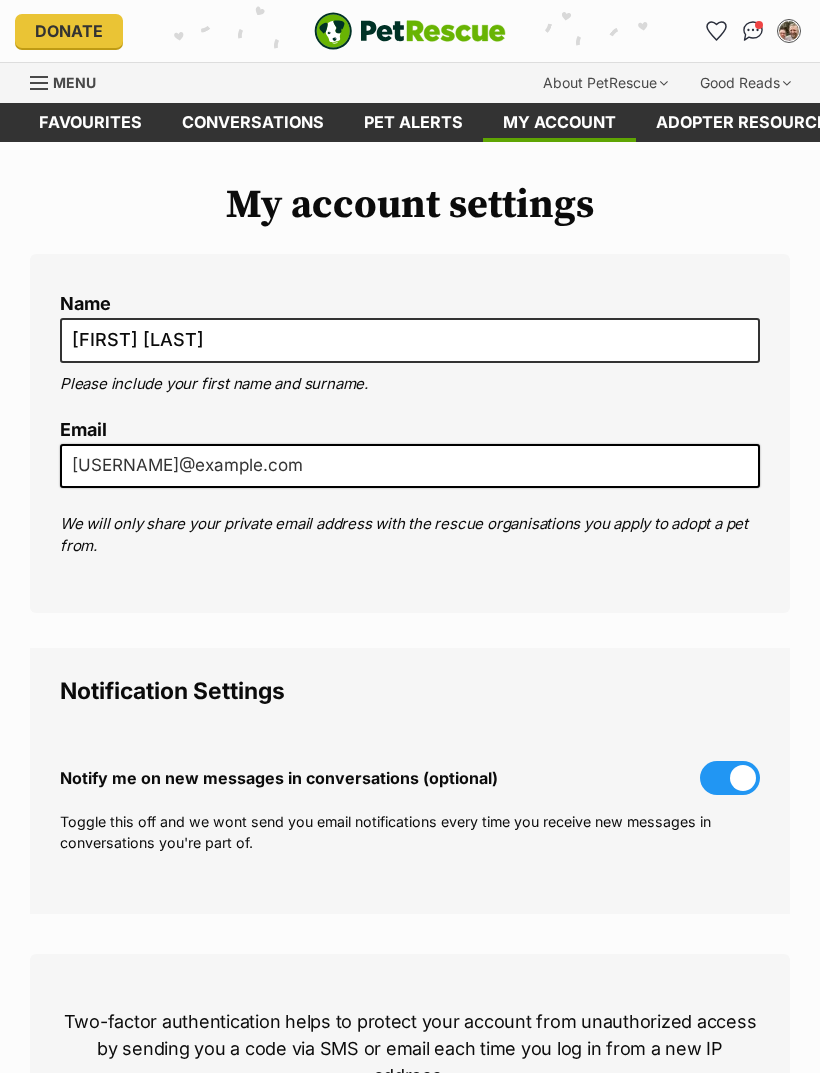 scroll, scrollTop: 0, scrollLeft: 0, axis: both 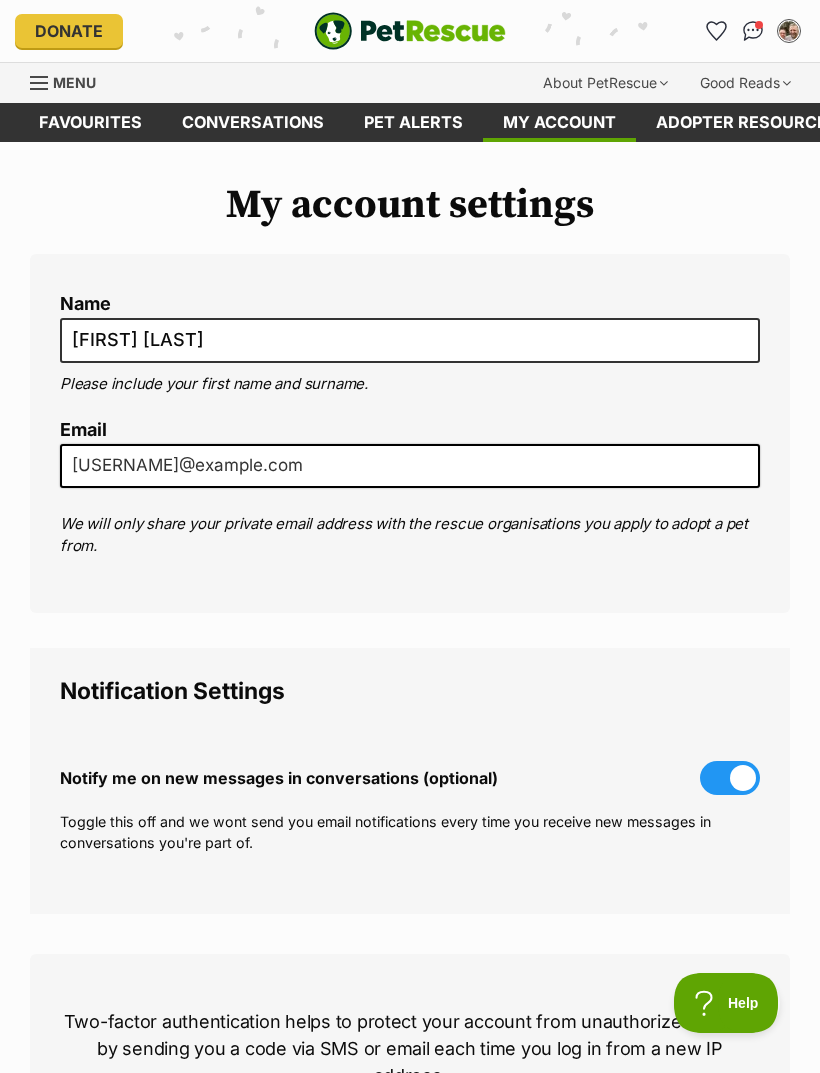 click at bounding box center (789, 31) 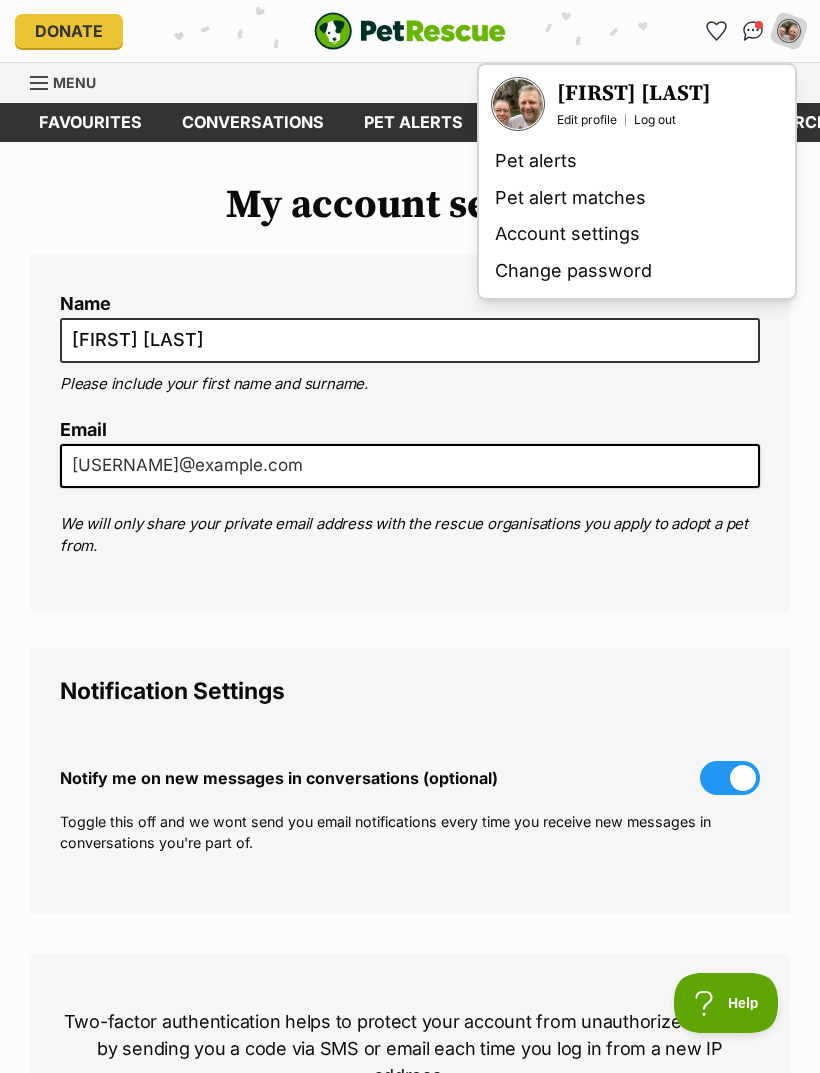 click on "Menu" at bounding box center [74, 82] 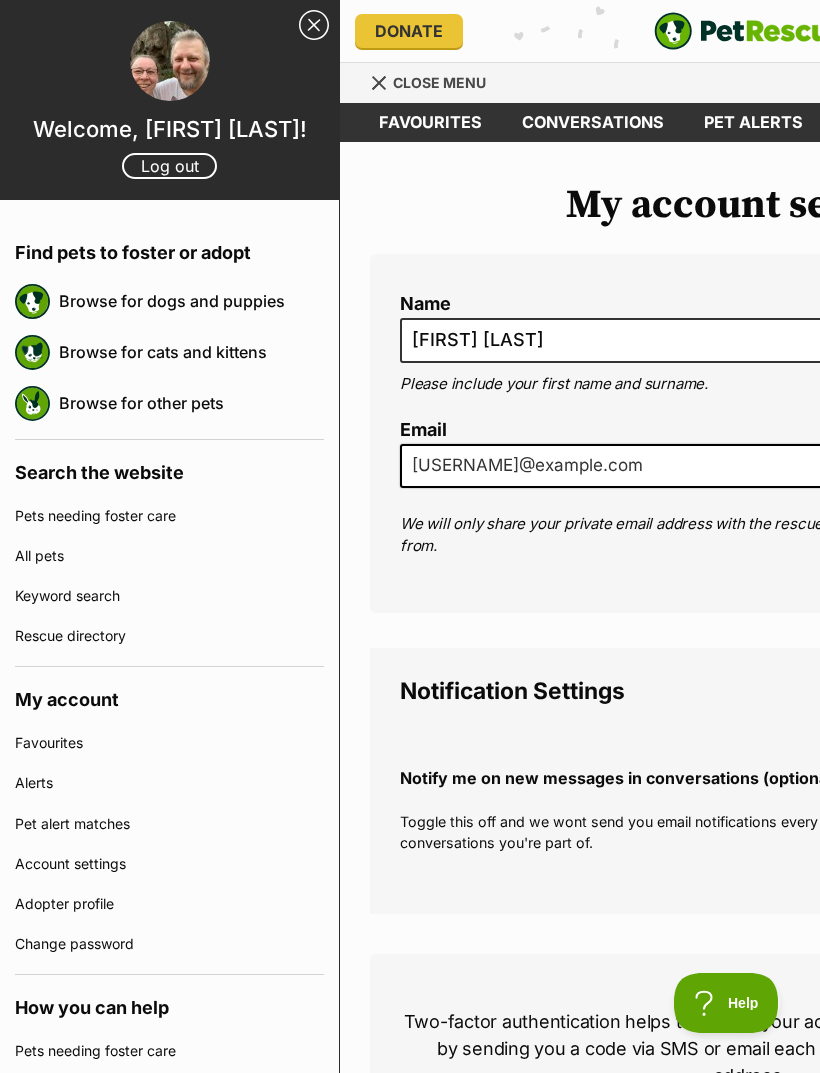 scroll, scrollTop: 0, scrollLeft: 0, axis: both 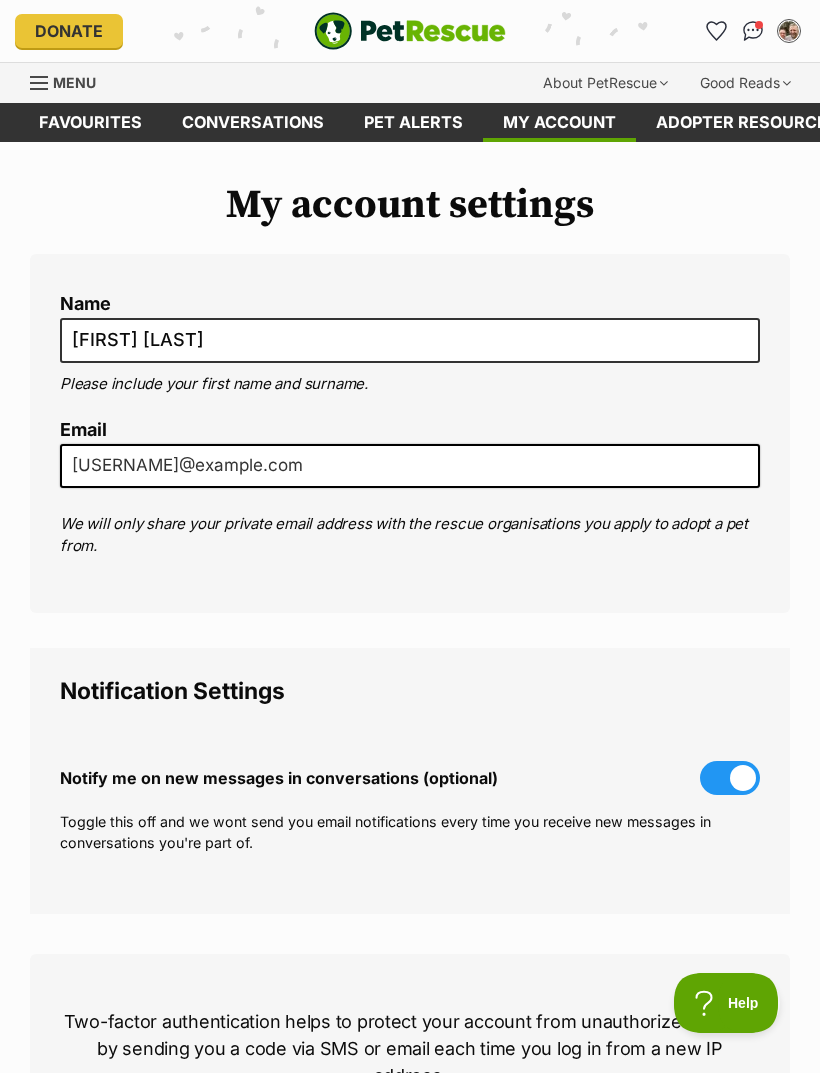 click at bounding box center [789, 31] 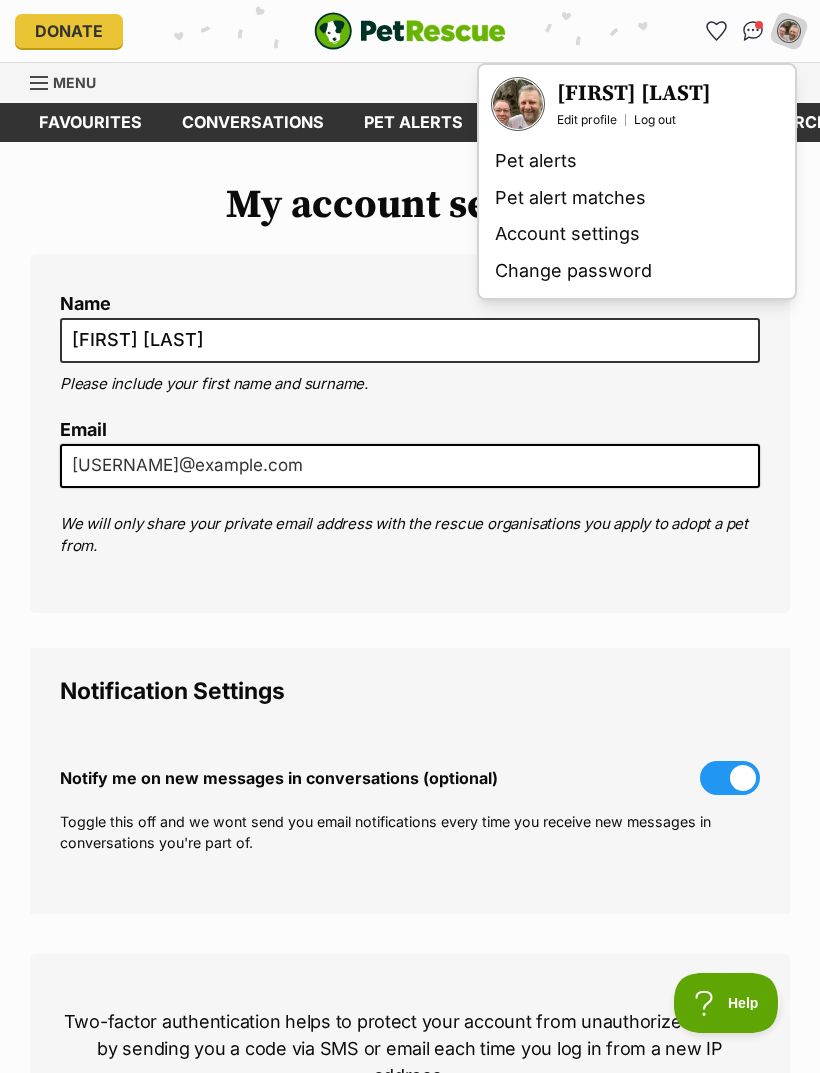 click on "Edit profile" at bounding box center (587, 120) 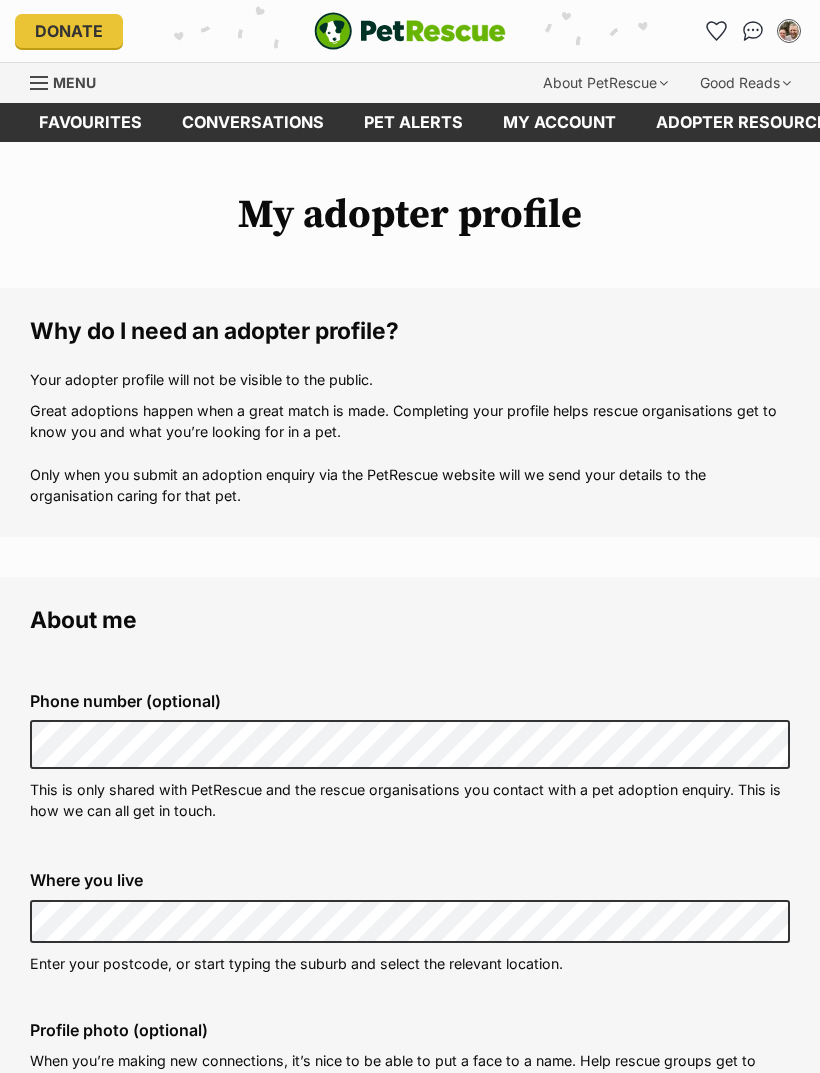 scroll, scrollTop: 0, scrollLeft: 0, axis: both 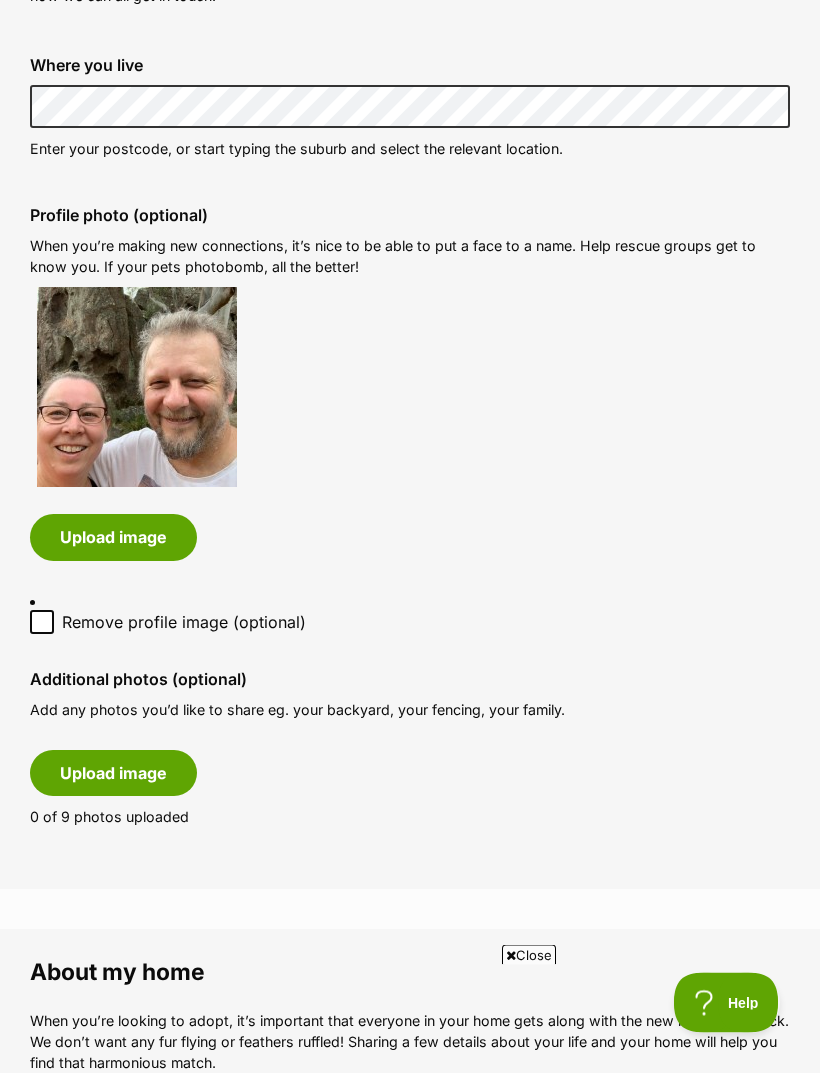 click on "Upload image" at bounding box center [113, 774] 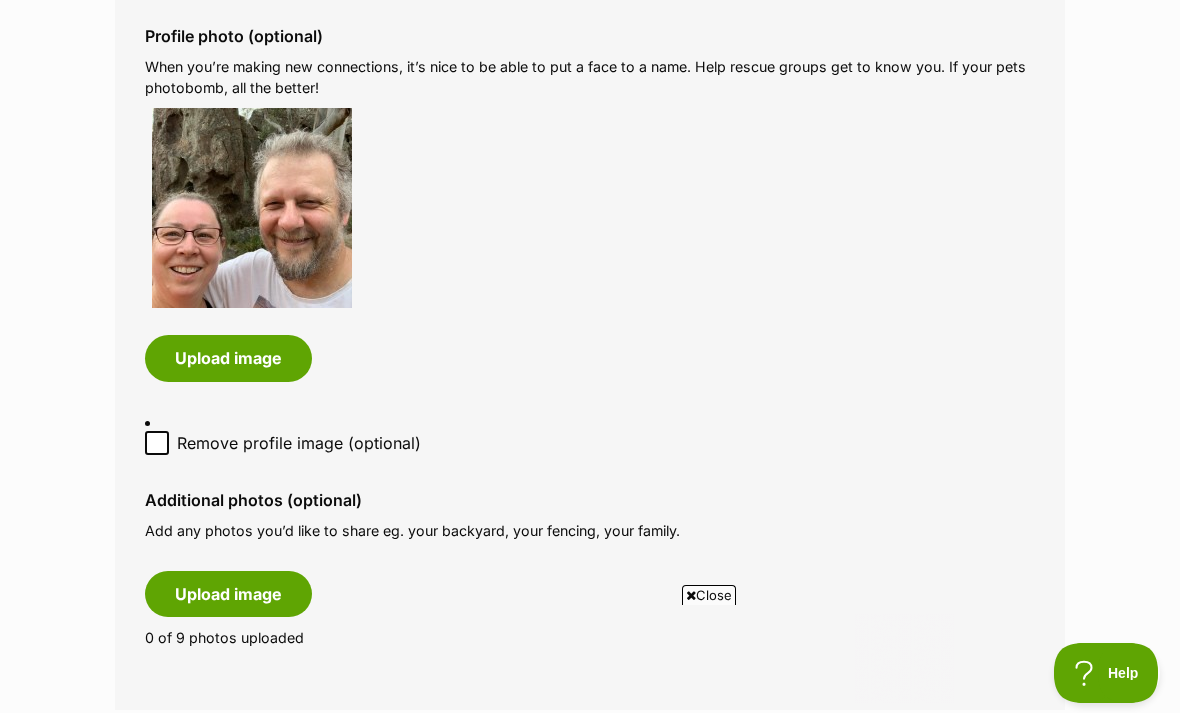 scroll, scrollTop: 0, scrollLeft: 0, axis: both 